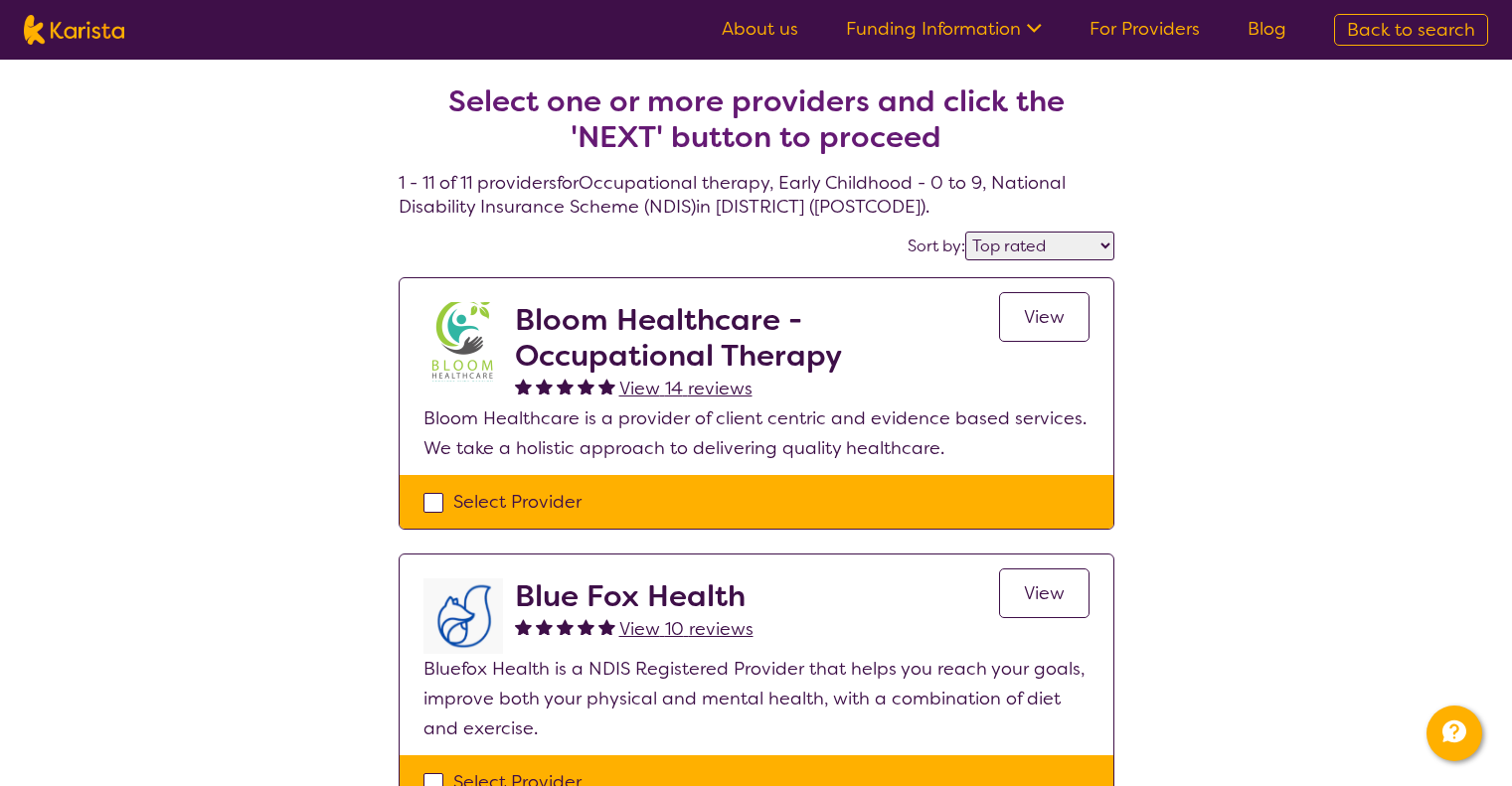 select on "by_score" 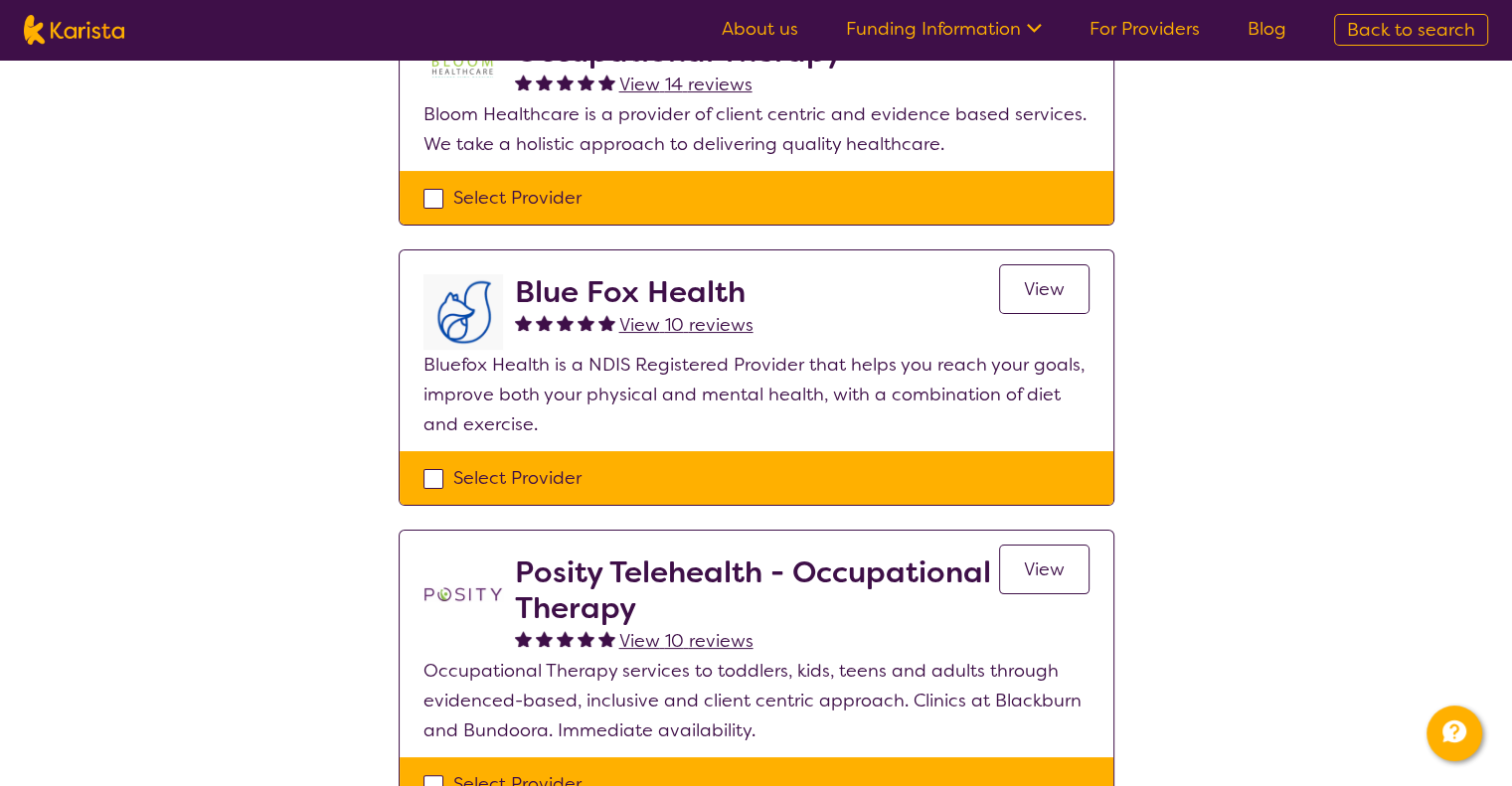 scroll, scrollTop: 0, scrollLeft: 0, axis: both 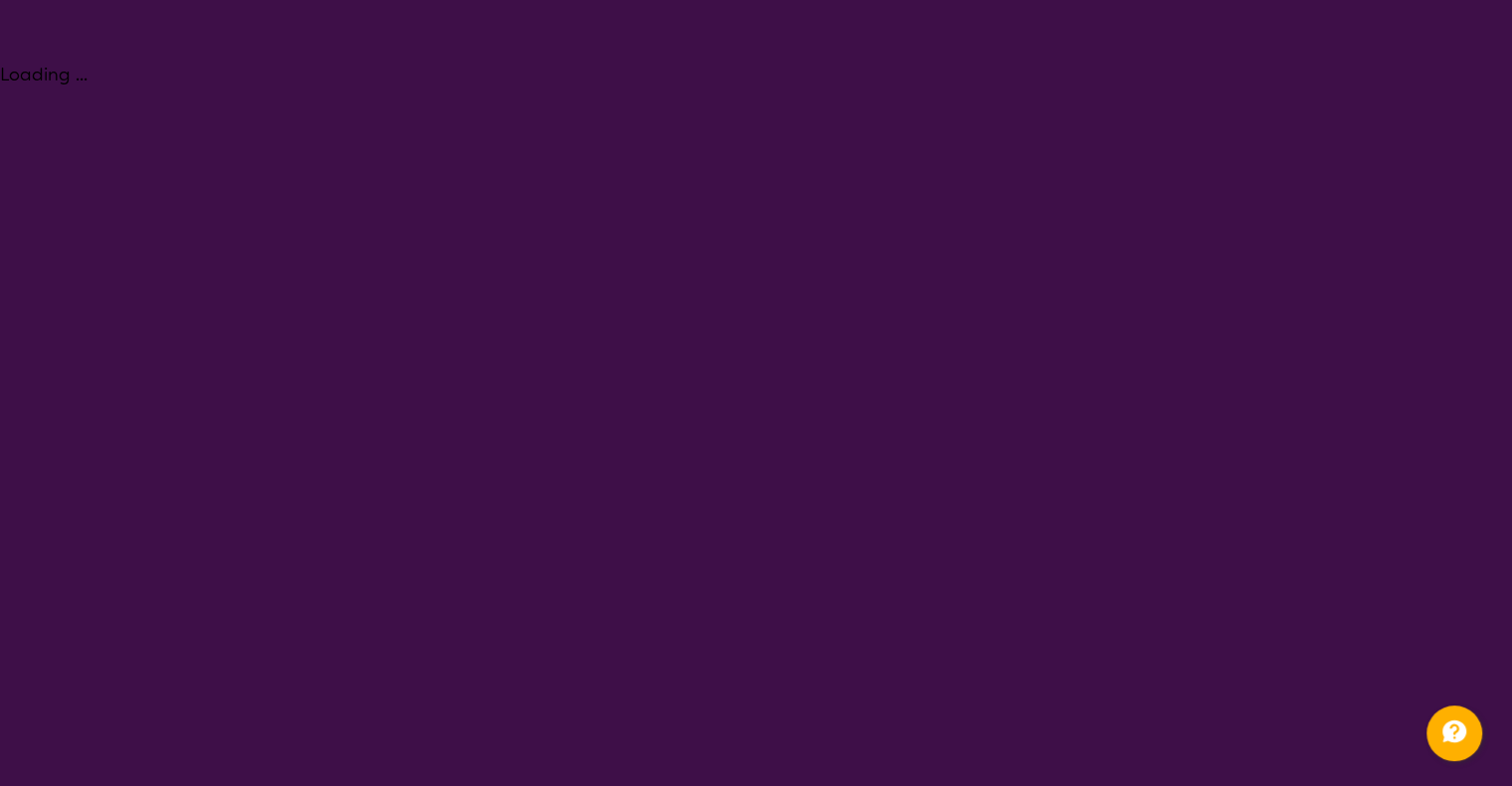 select on "Key Worker" 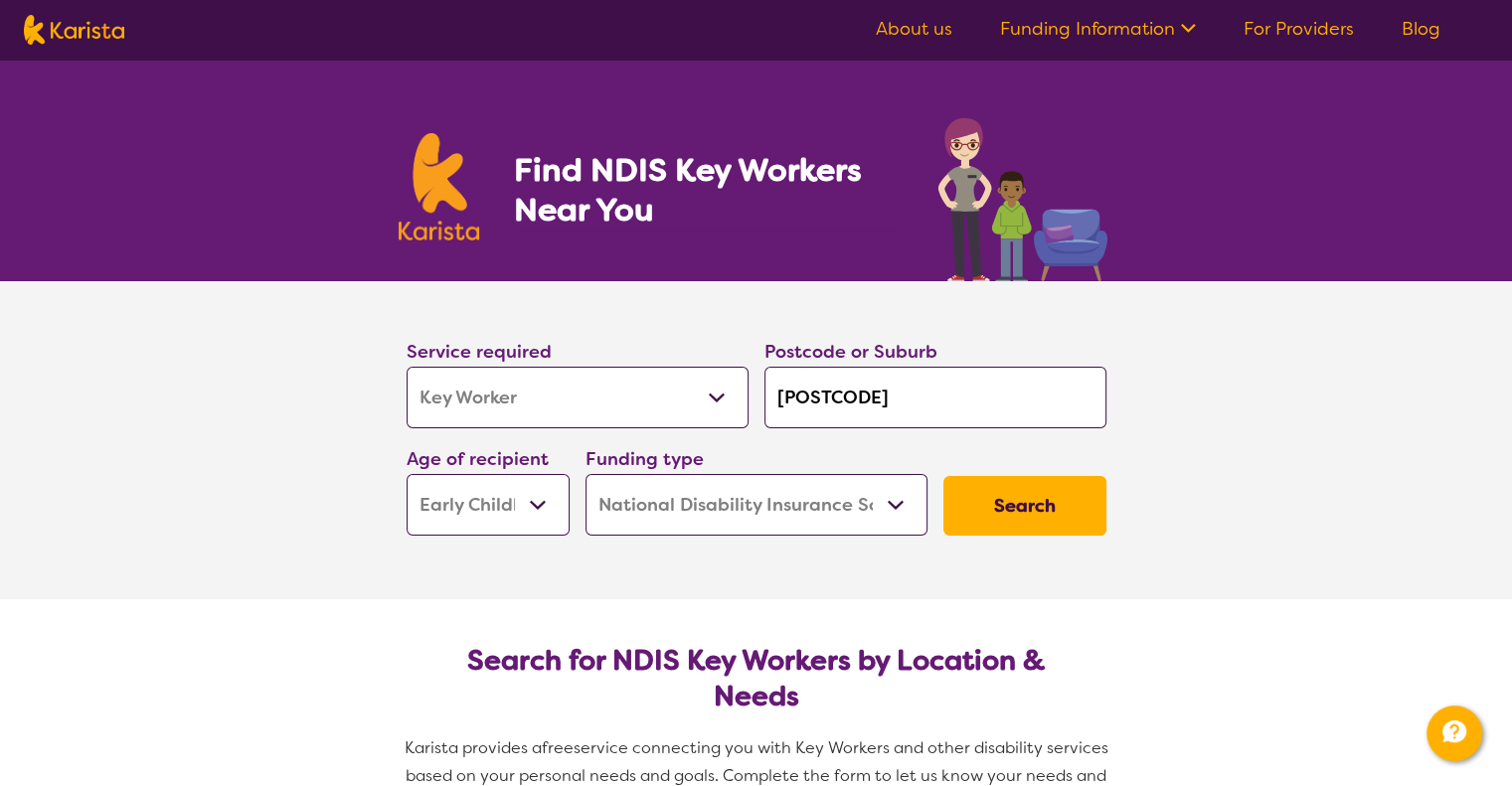 click on "Allied Health Assistant Assessment (ADHD or Autism) Behaviour support Counselling Dietitian Domestic and home help Employment Support Exercise physiology Home Care Package Provider Key Worker NDIS Plan management NDIS Support Coordination Nursing services Occupational therapy Personal care Physiotherapy Podiatry Psychology Psychosocial Recovery Coach Respite Speech therapy Support worker Supported accommodation" at bounding box center [578, 397] 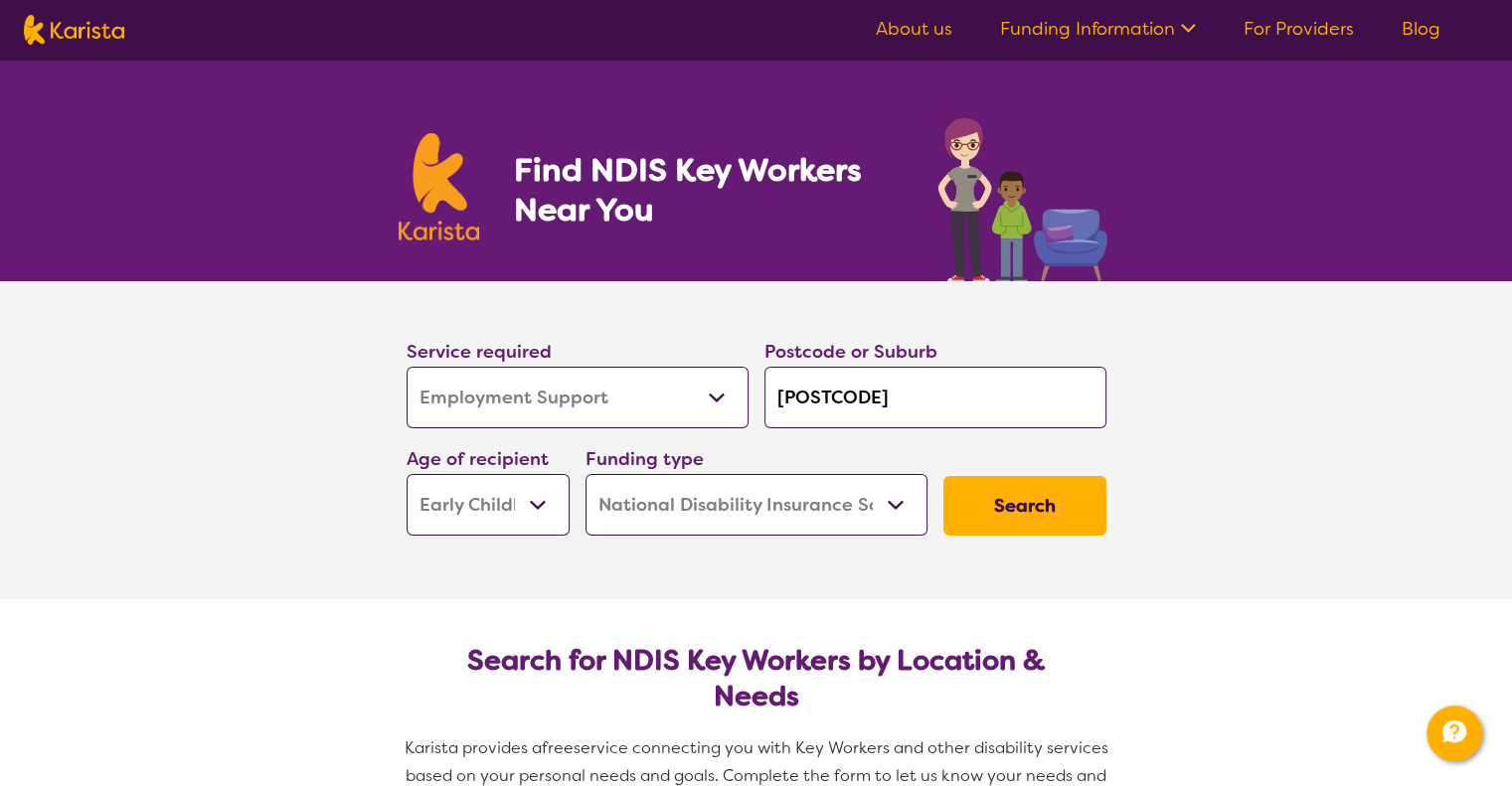 select on "Employment Support" 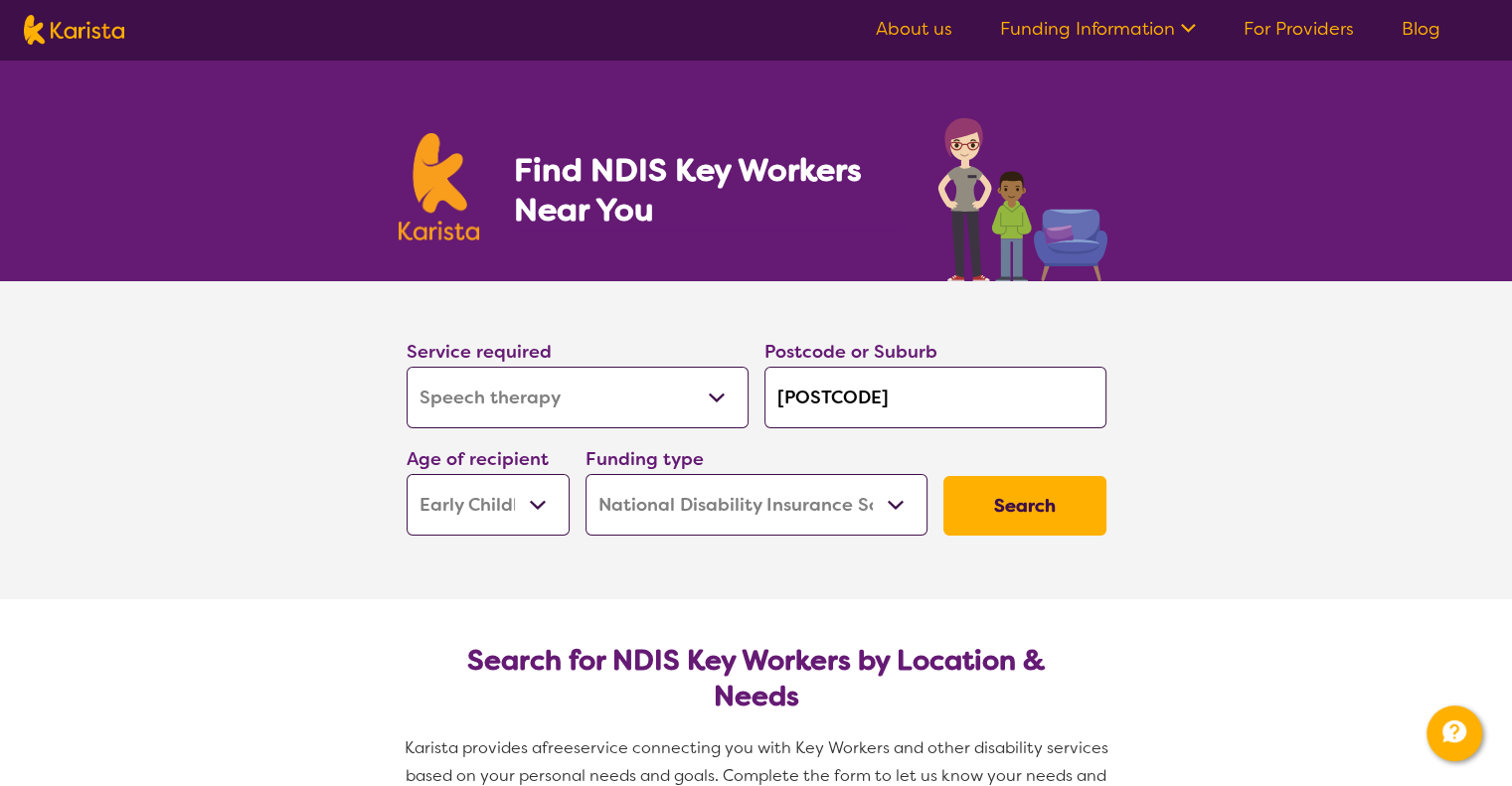 select on "Speech therapy" 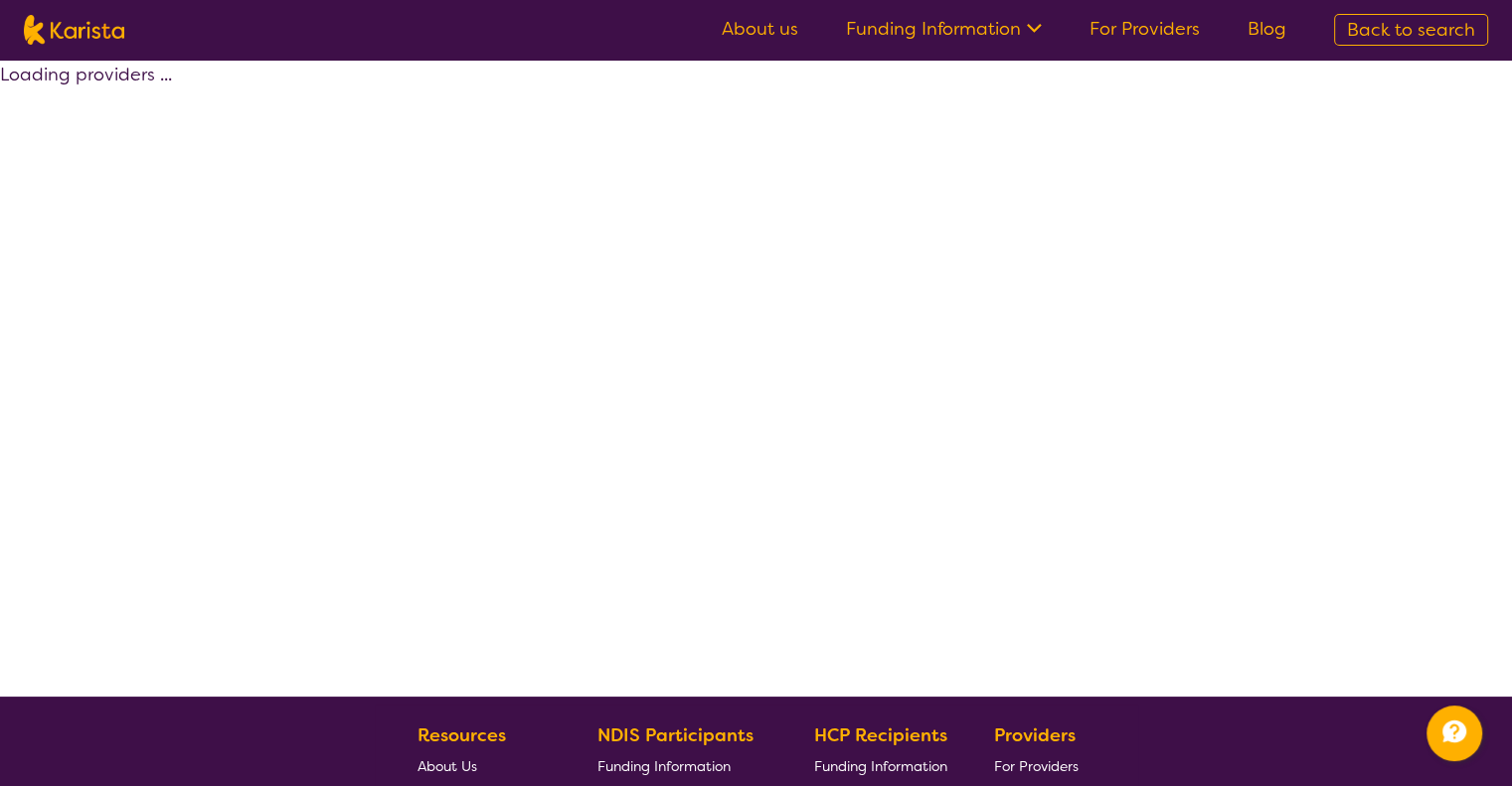 select on "by_score" 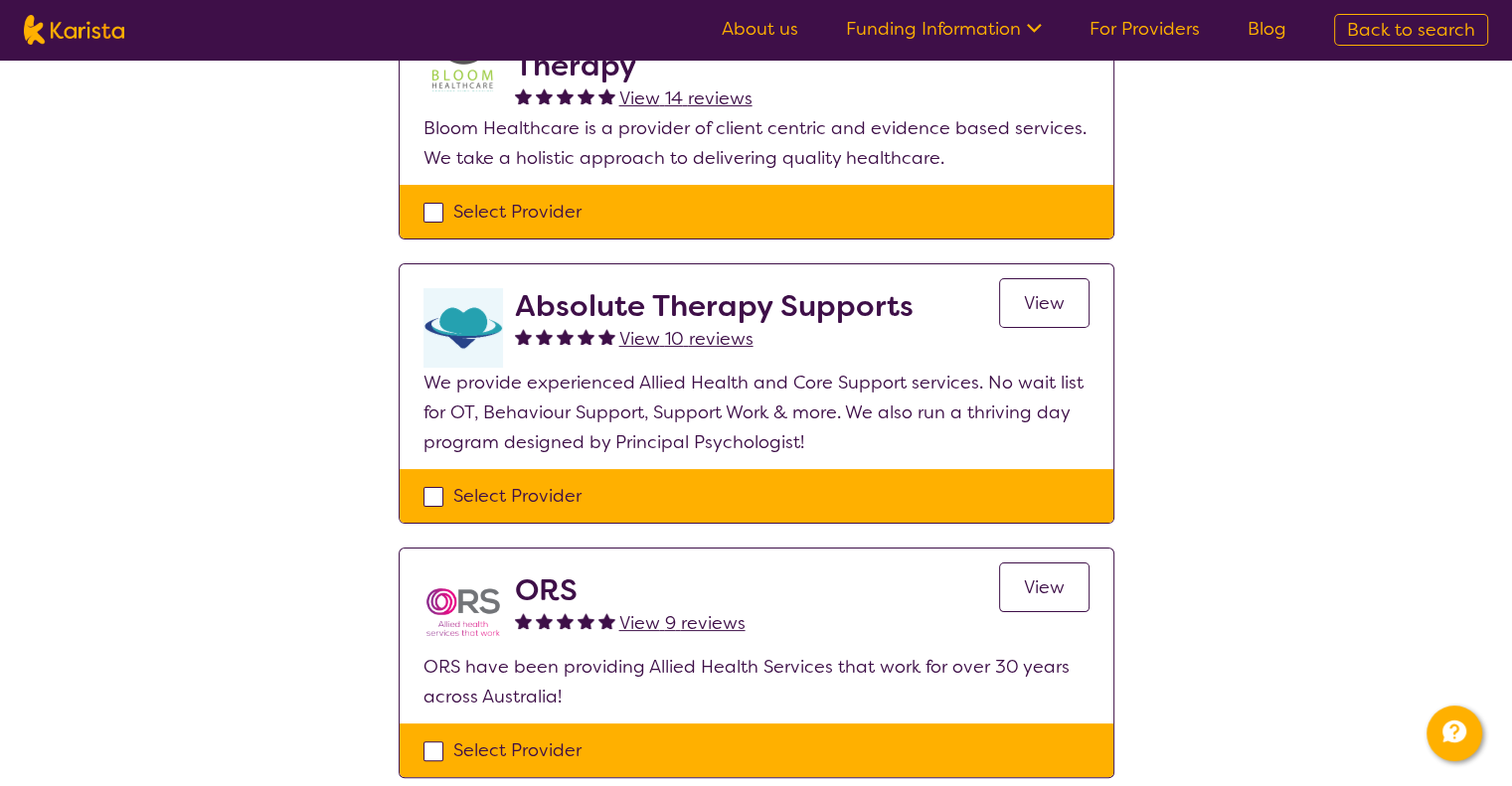 scroll, scrollTop: 0, scrollLeft: 0, axis: both 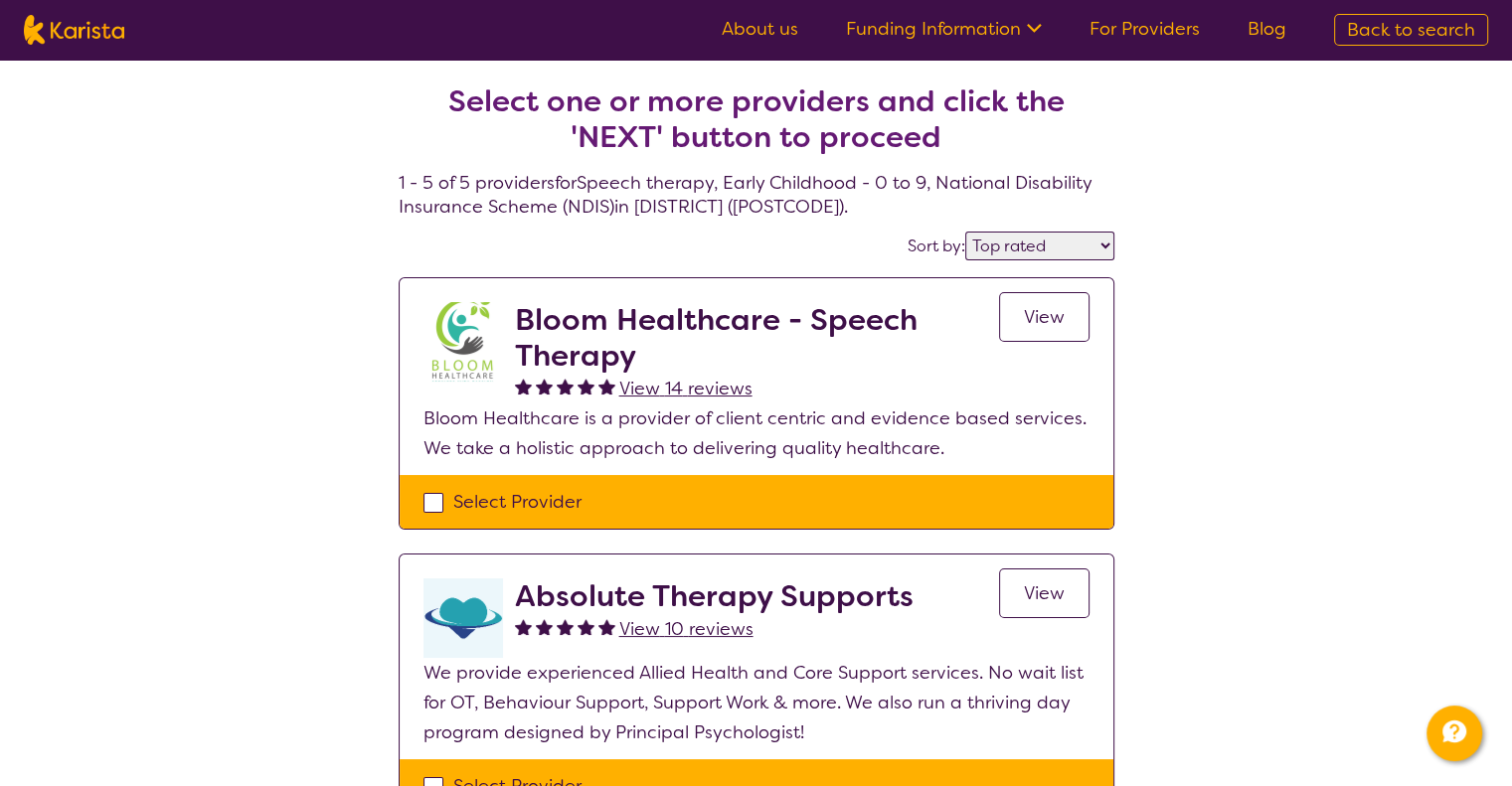 select on "Key Worker" 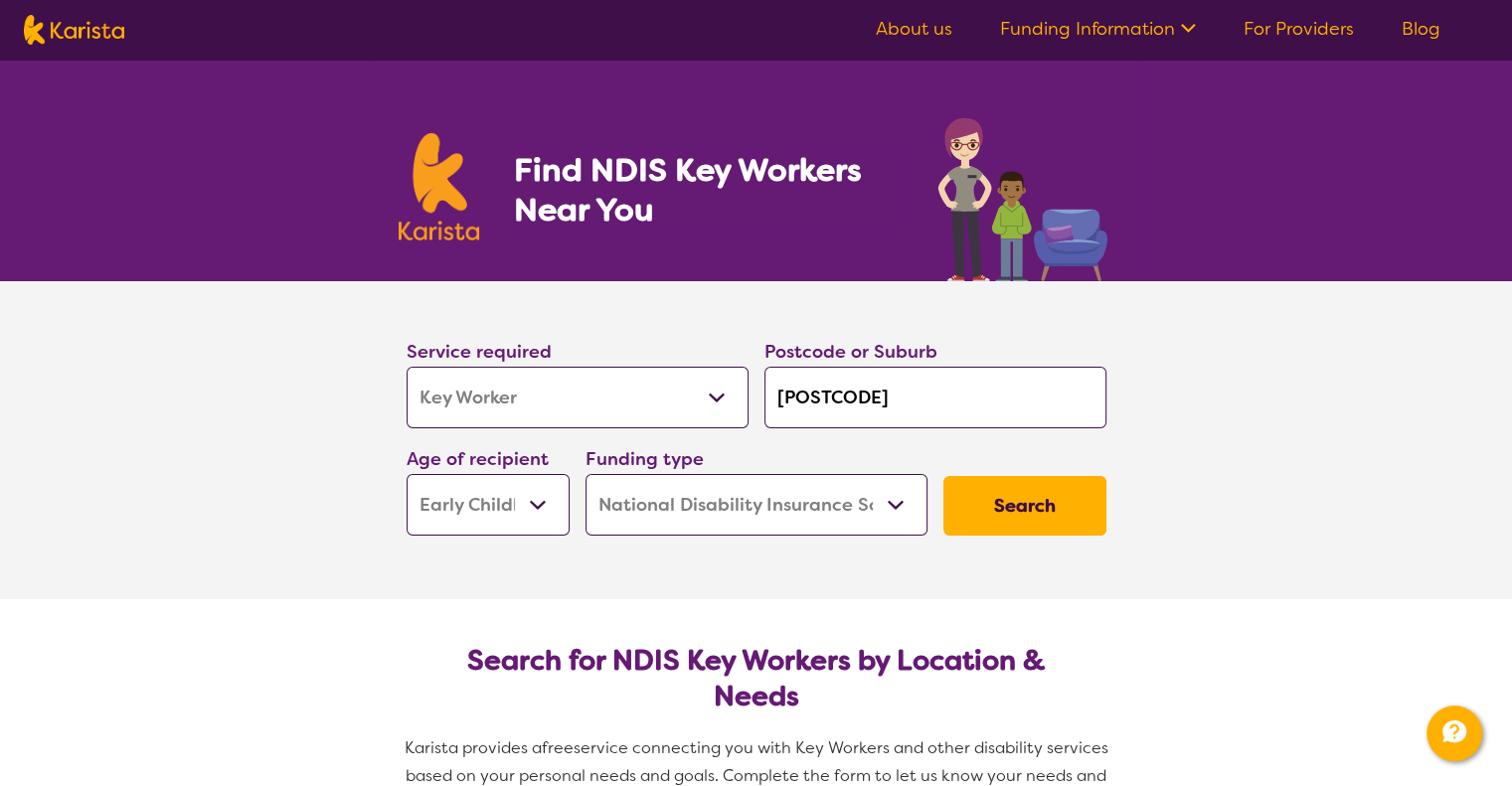scroll, scrollTop: 2782, scrollLeft: 0, axis: vertical 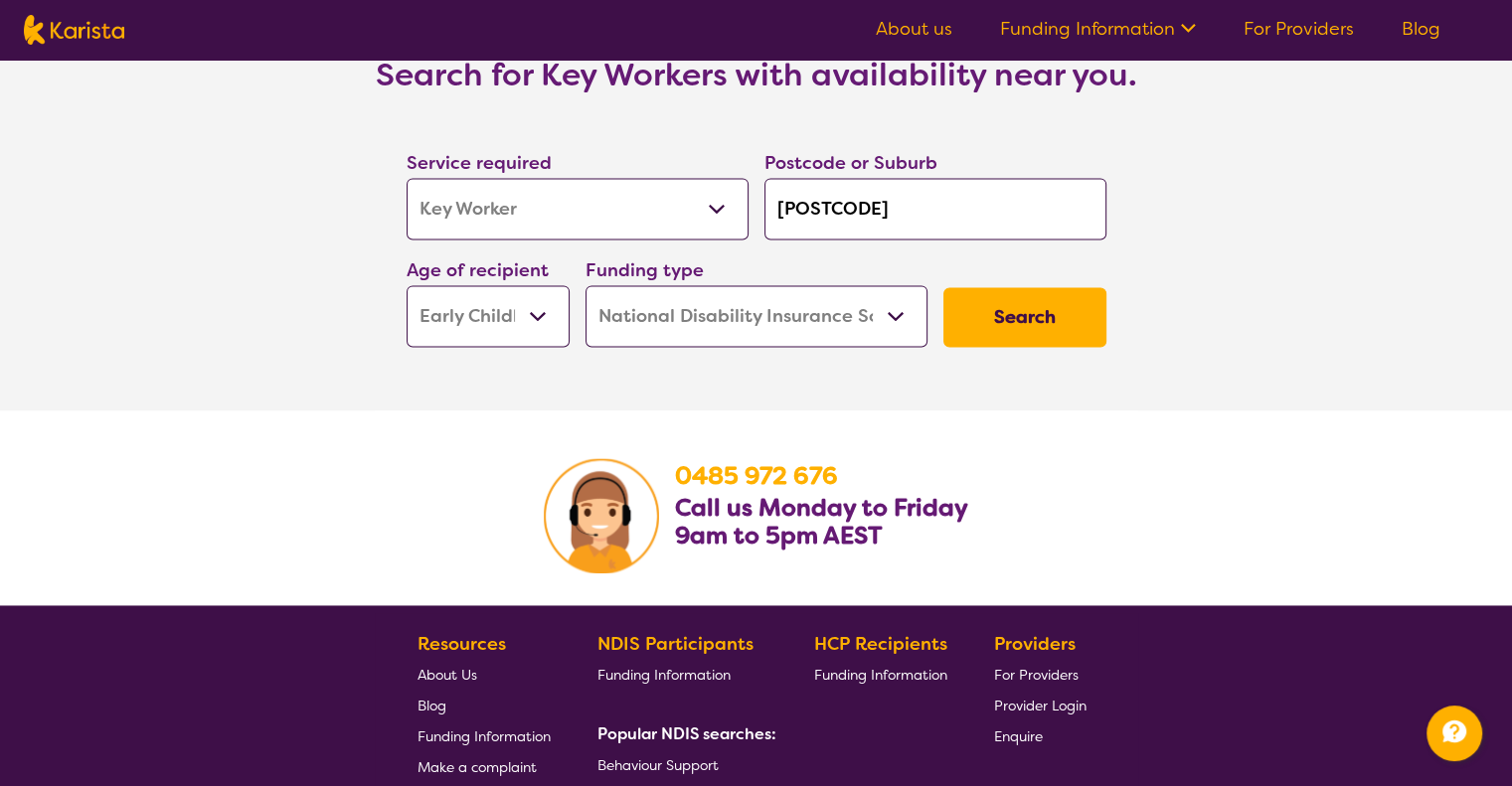 click on "[POSTCODE]" at bounding box center [935, 209] 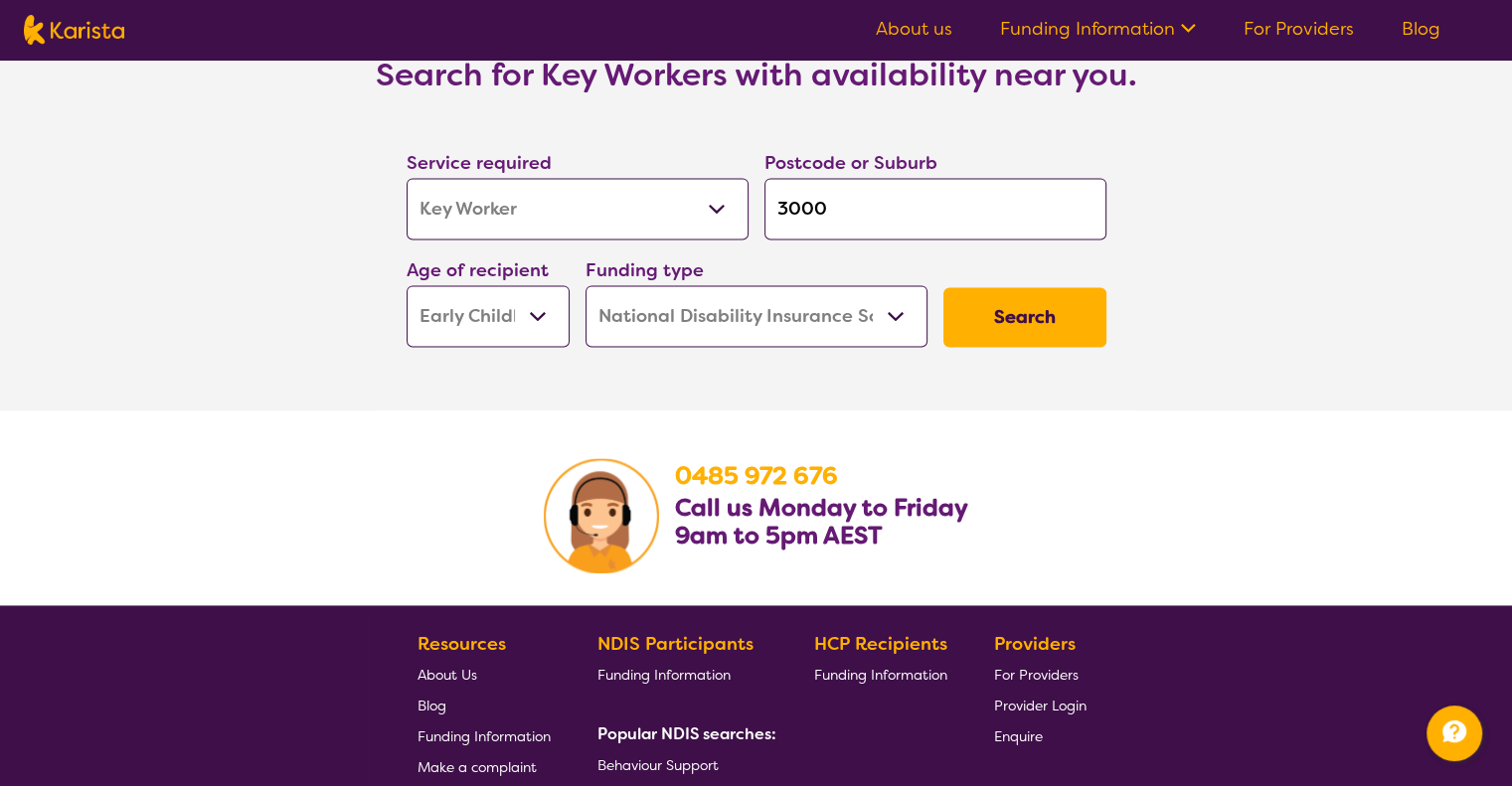 type on "3000" 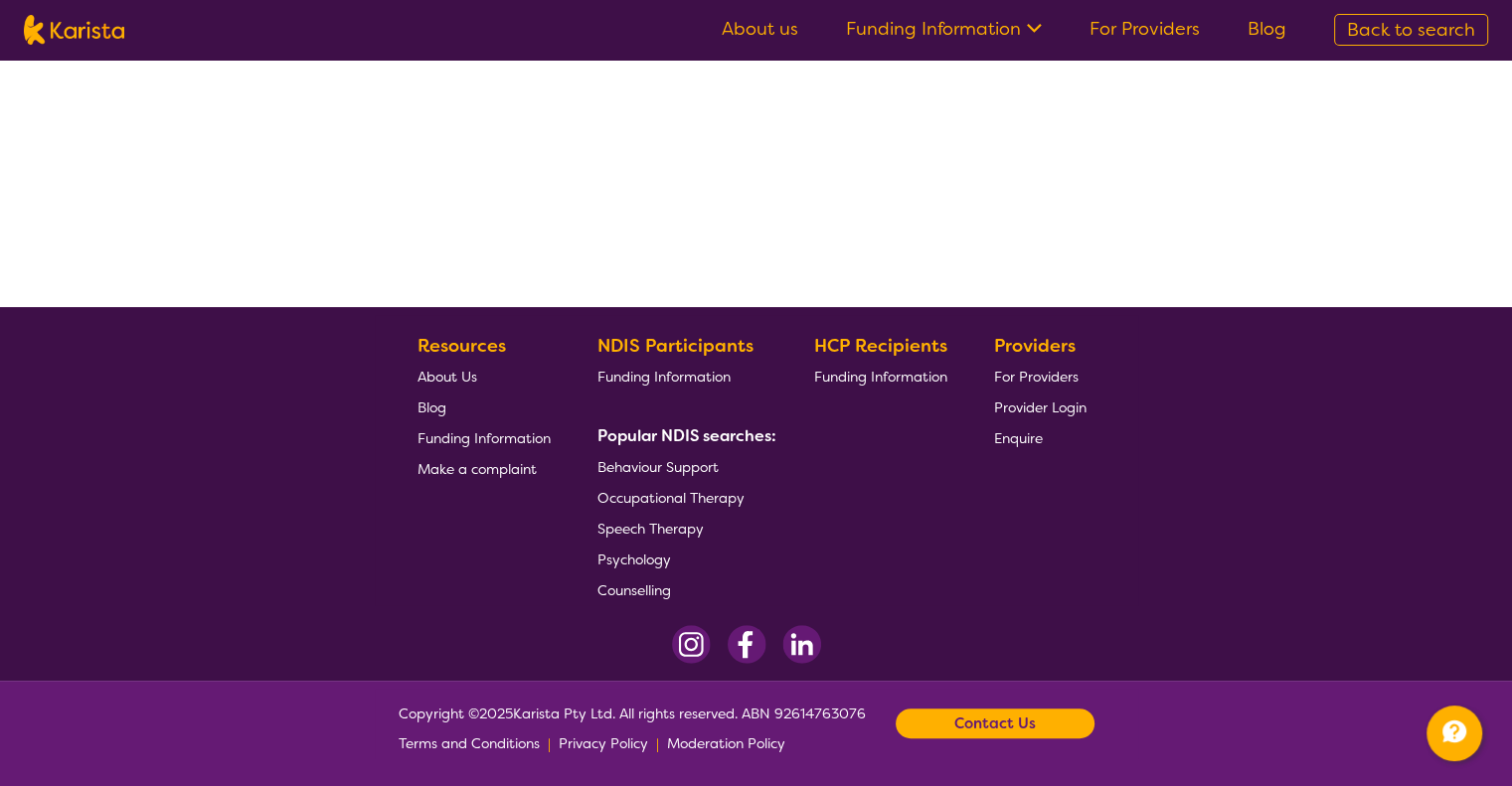 scroll, scrollTop: 0, scrollLeft: 0, axis: both 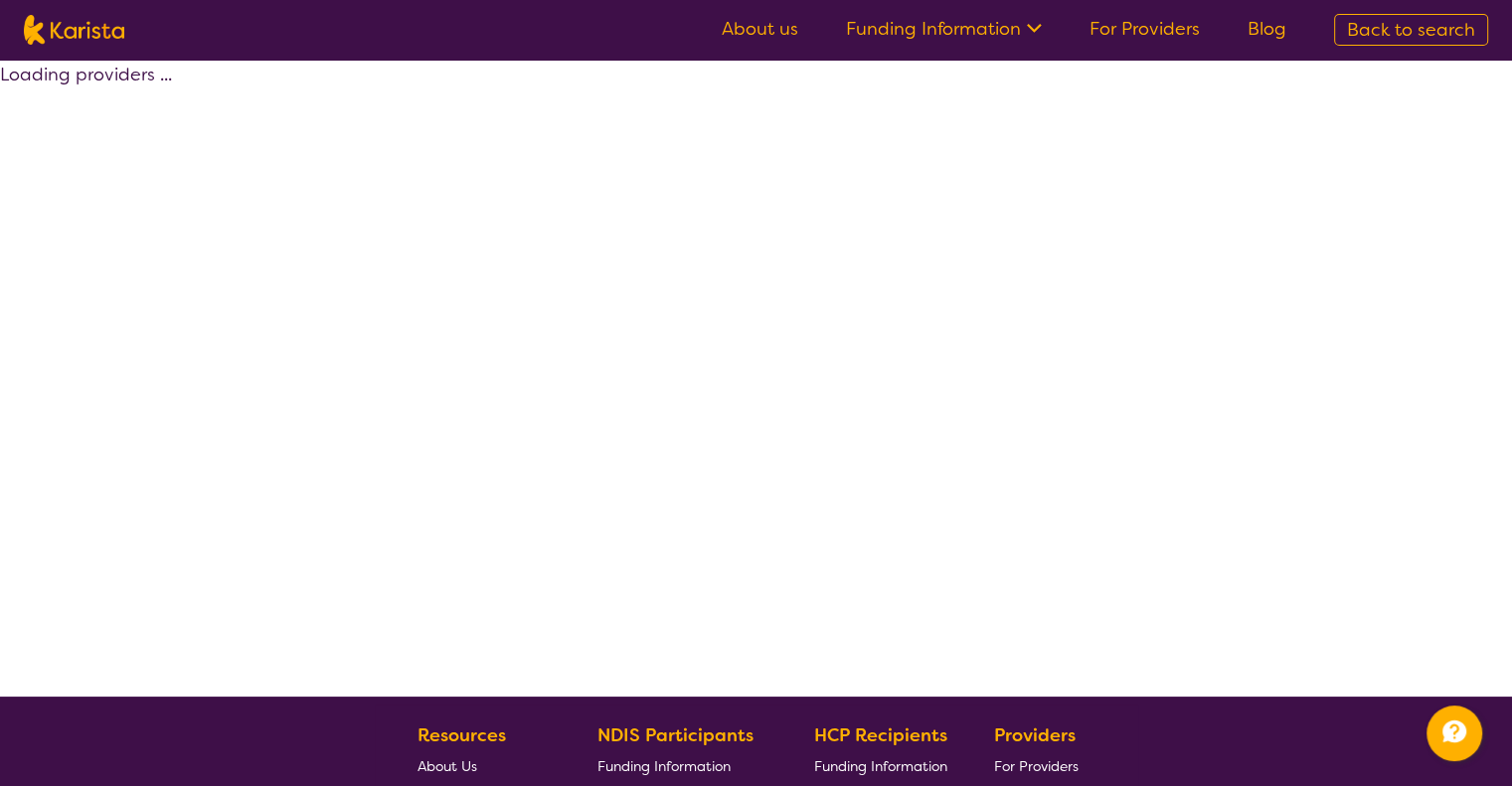 select on "by_score" 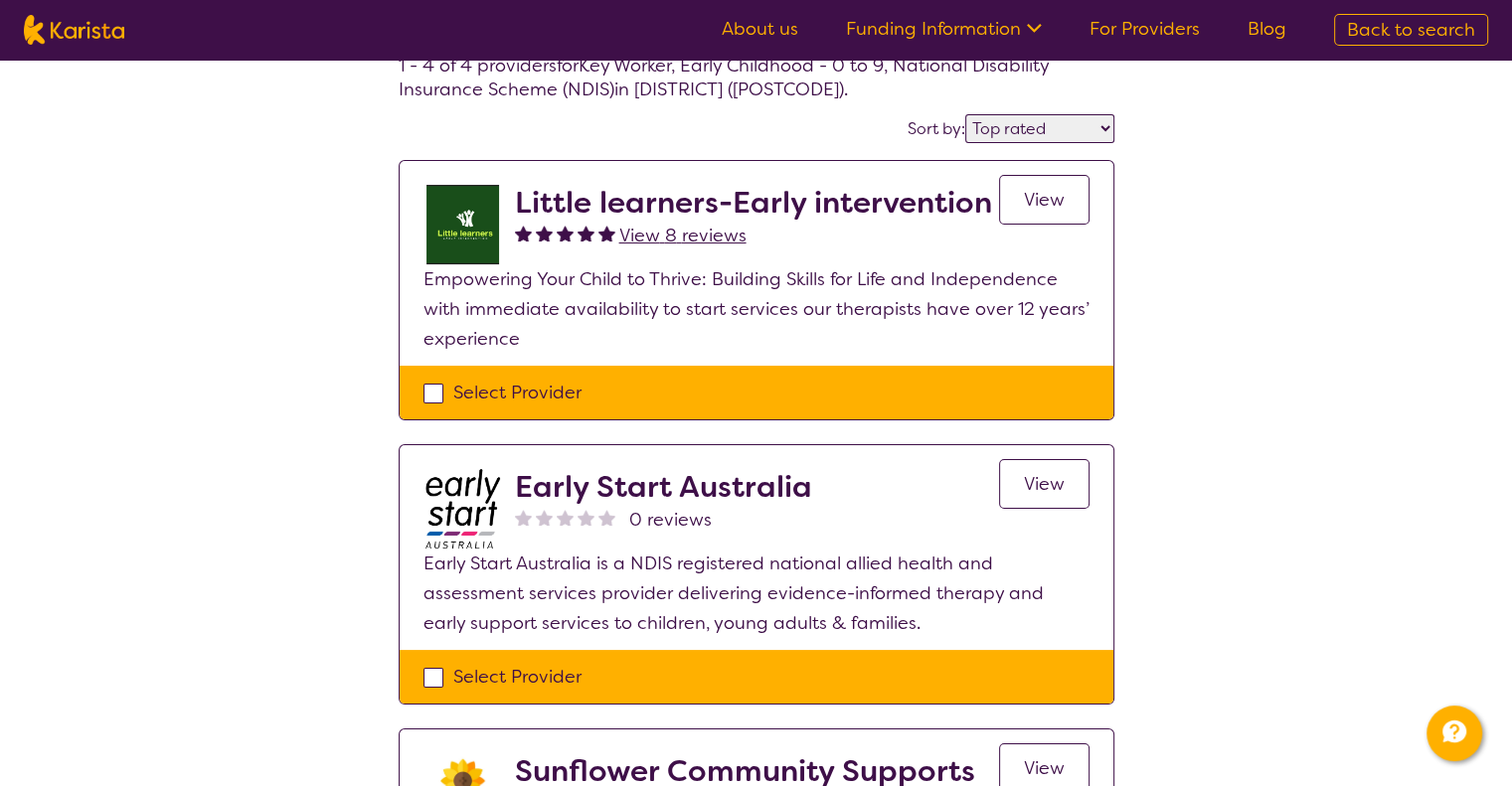 scroll, scrollTop: 0, scrollLeft: 0, axis: both 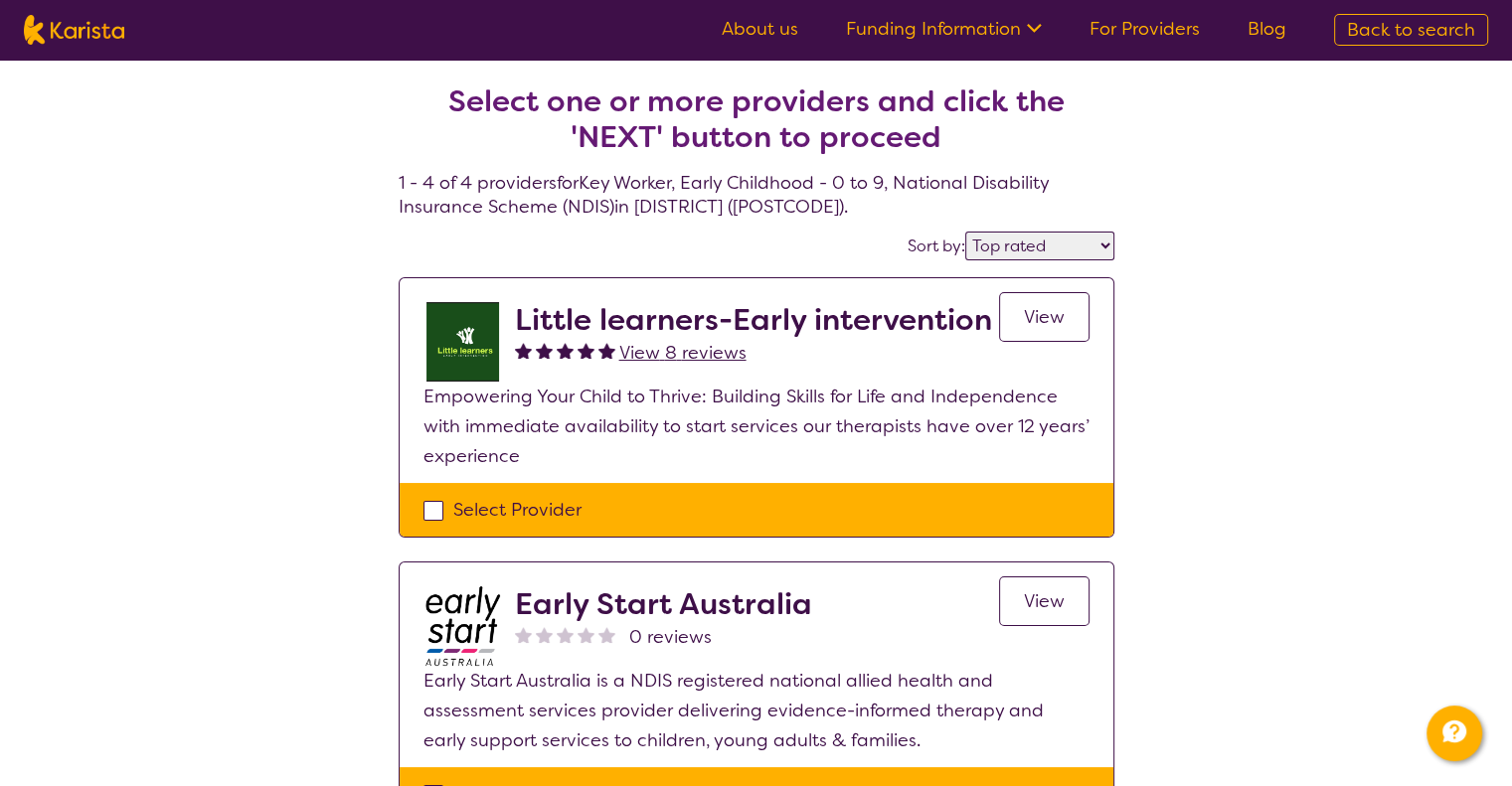 select on "Key Worker" 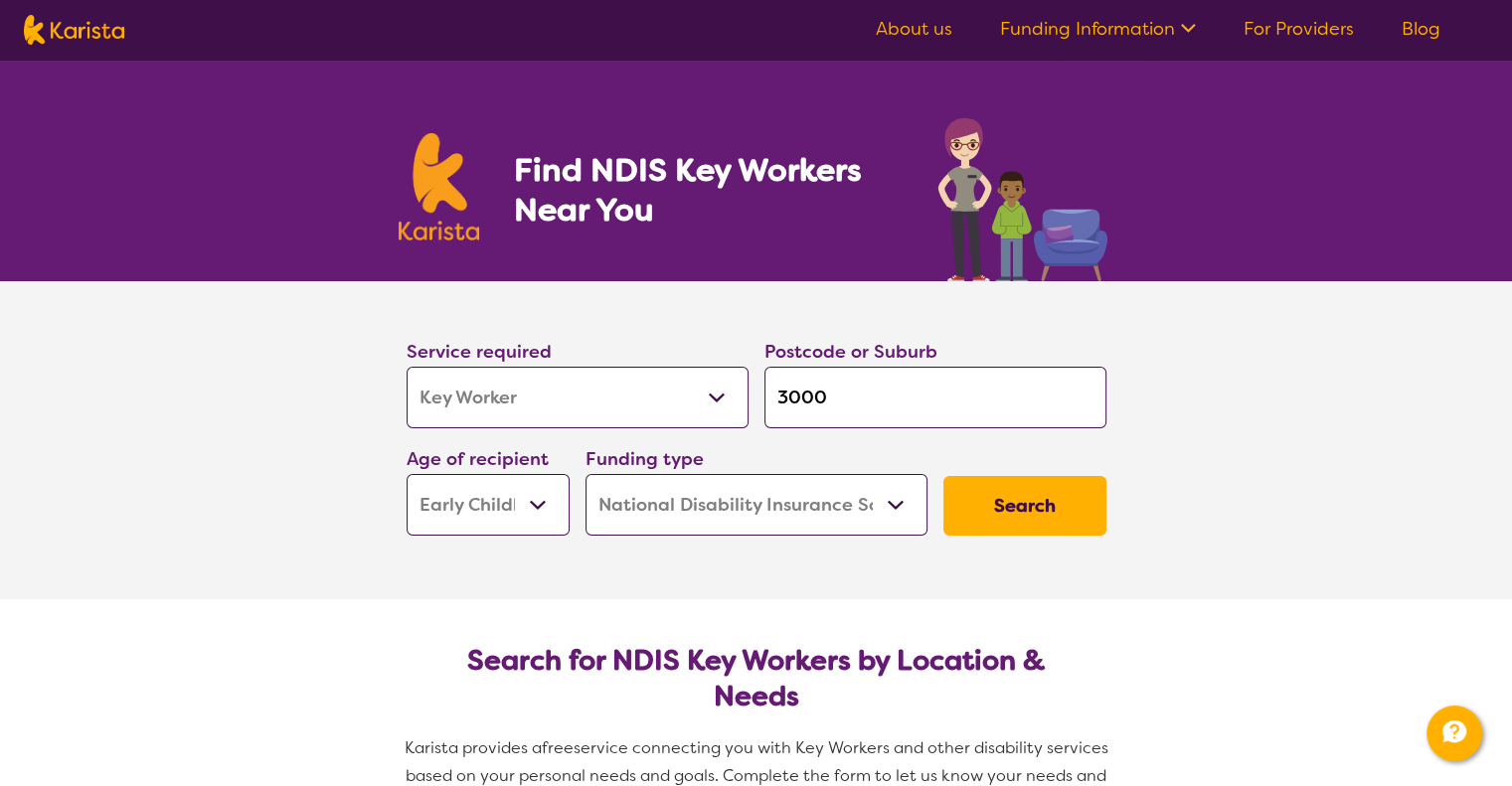 scroll, scrollTop: 2782, scrollLeft: 0, axis: vertical 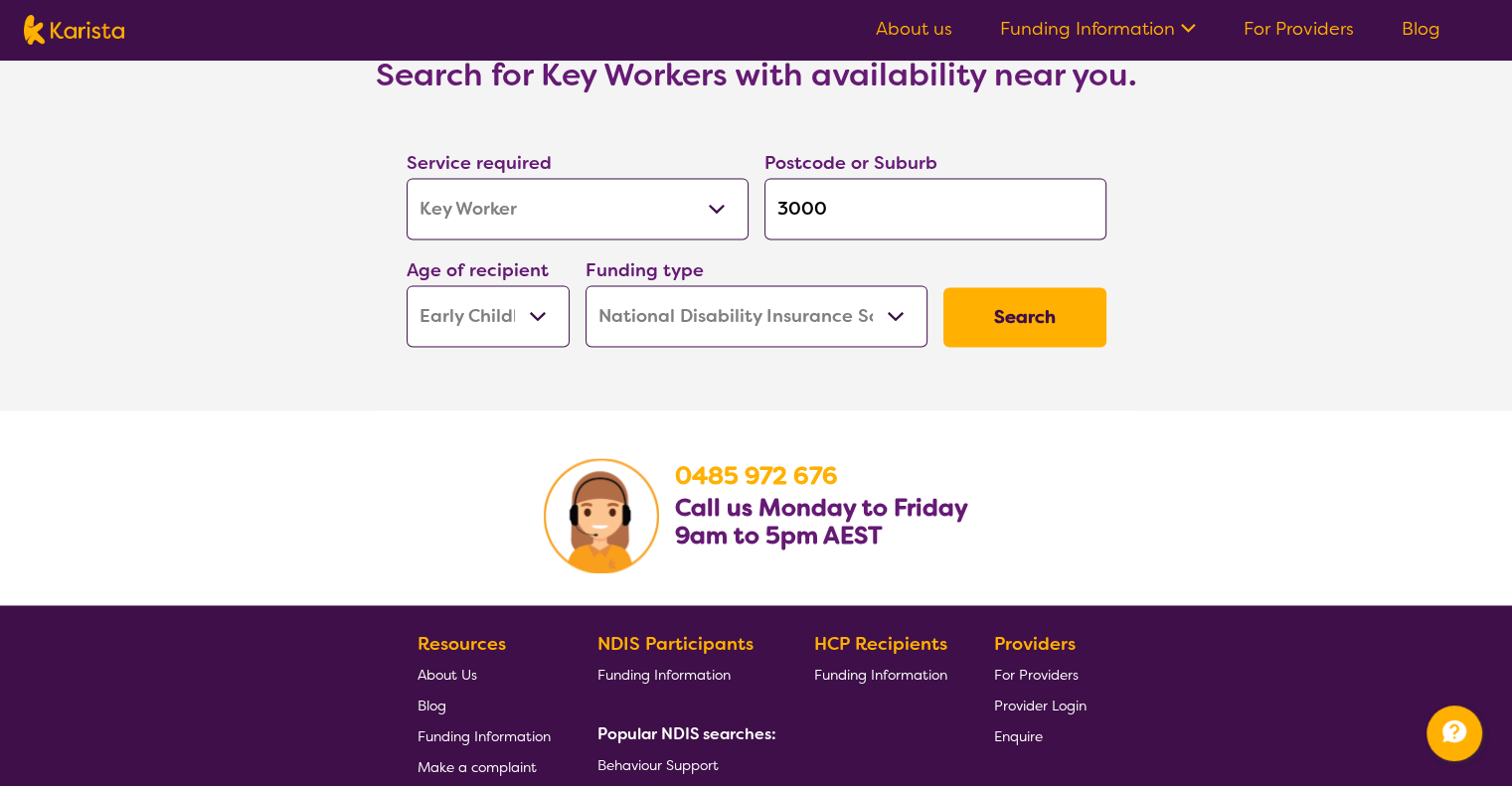 click on "Allied Health Assistant Assessment (ADHD or Autism) Behaviour support Counselling Dietitian Domestic and home help Employment Support Exercise physiology Home Care Package Provider Key Worker NDIS Plan management NDIS Support Coordination Nursing services Occupational therapy Personal care Physiotherapy Podiatry Psychology Psychosocial Recovery Coach Respite Speech therapy Support worker Supported accommodation" at bounding box center (578, 209) 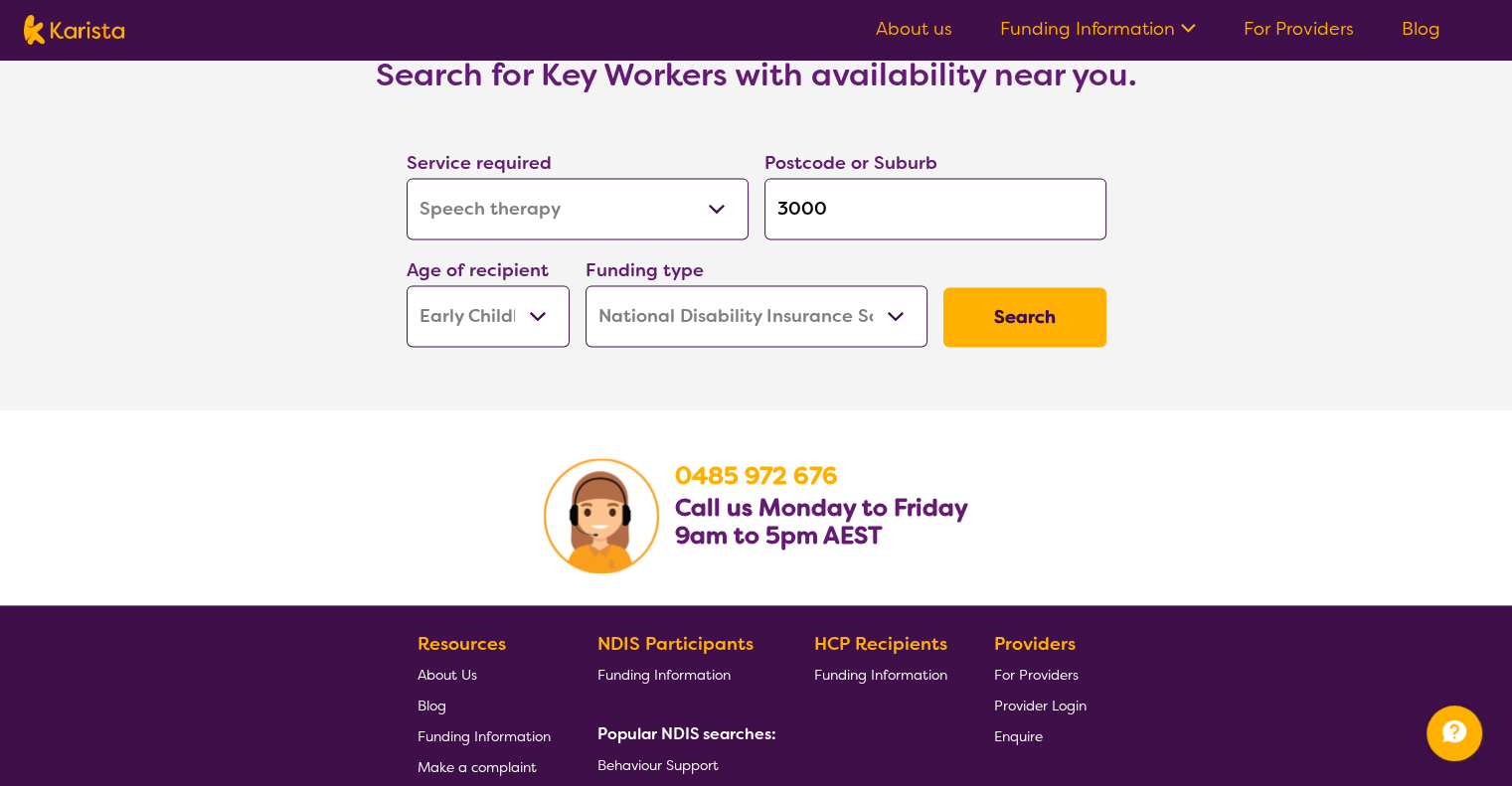 click on "Allied Health Assistant Assessment (ADHD or Autism) Behaviour support Counselling Dietitian Domestic and home help Employment Support Exercise physiology Home Care Package Provider Key Worker NDIS Plan management NDIS Support Coordination Nursing services Occupational therapy Personal care Physiotherapy Podiatry Psychology Psychosocial Recovery Coach Respite Speech therapy Support worker Supported accommodation" at bounding box center [578, 209] 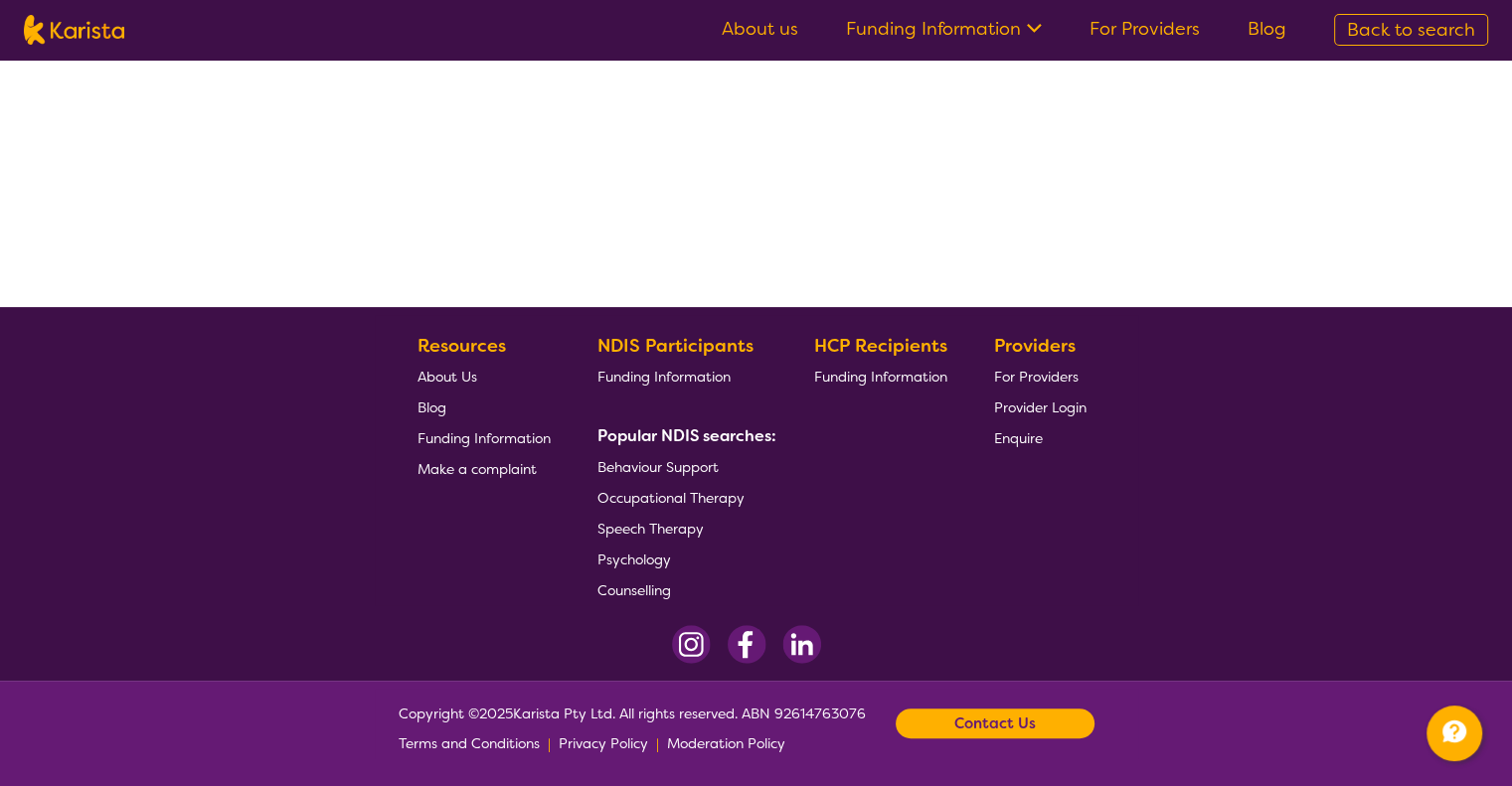 scroll, scrollTop: 0, scrollLeft: 0, axis: both 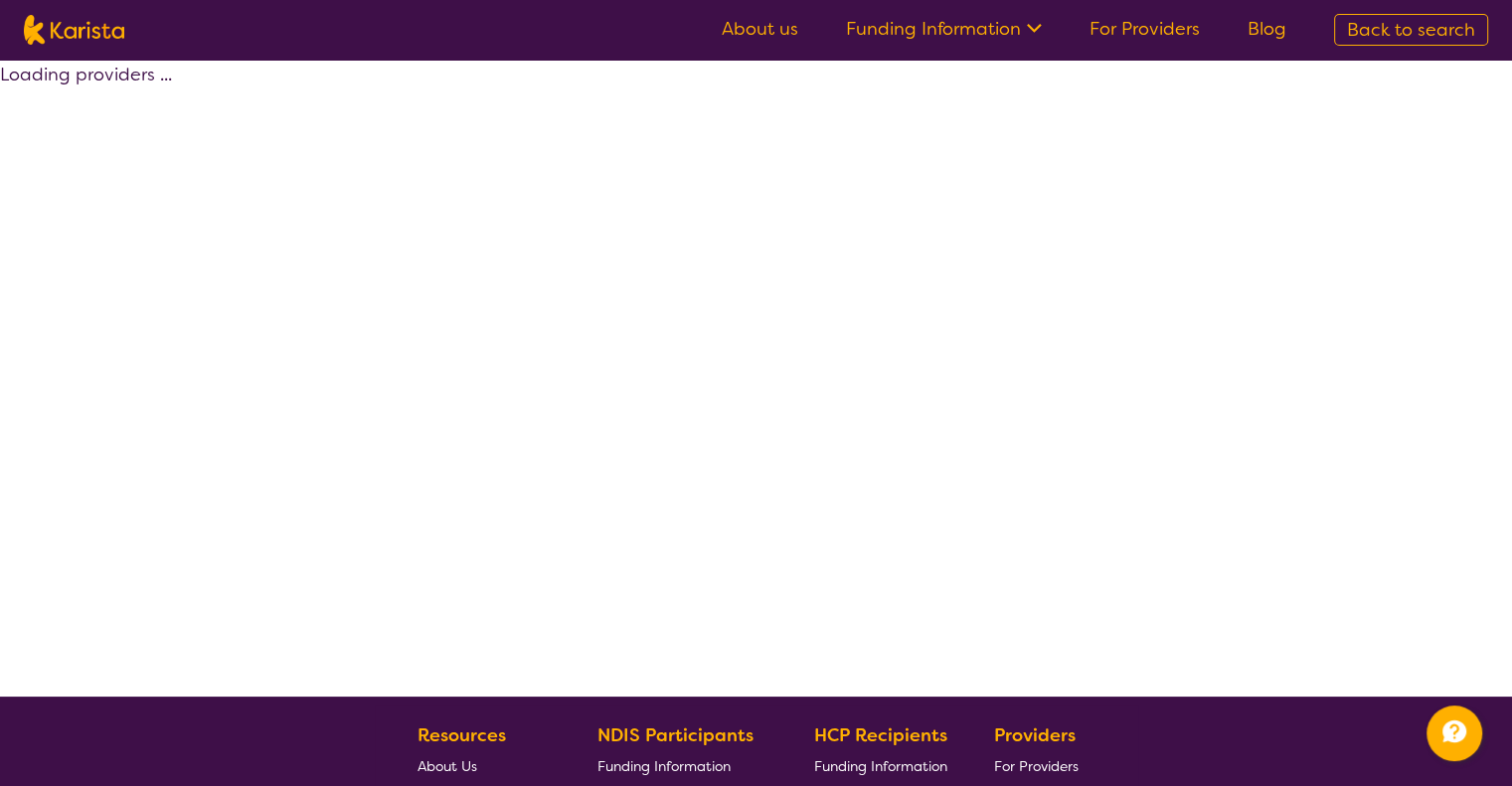 select on "by_score" 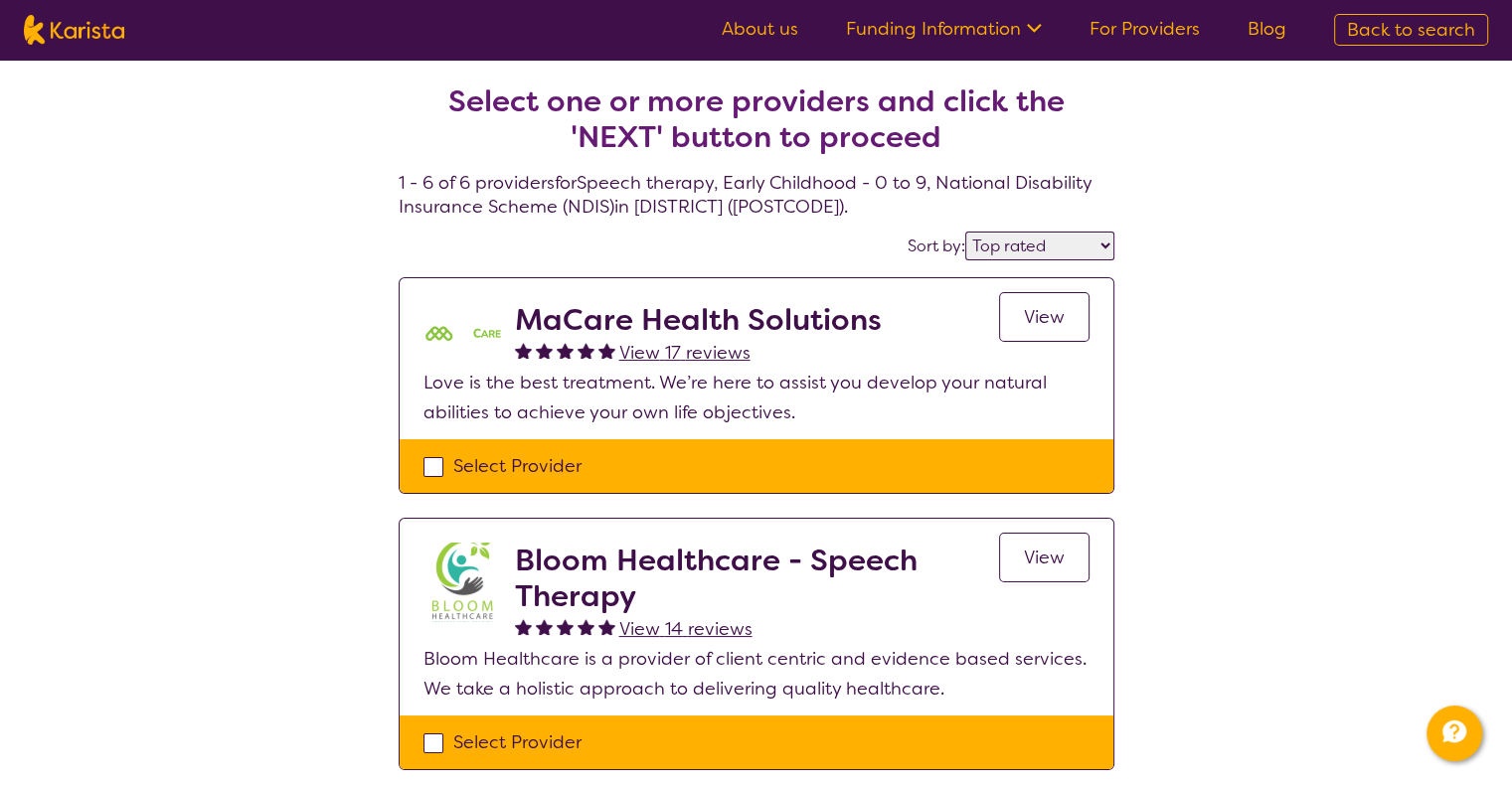 click on "Highly reviewed Top rated" at bounding box center (1040, 245) 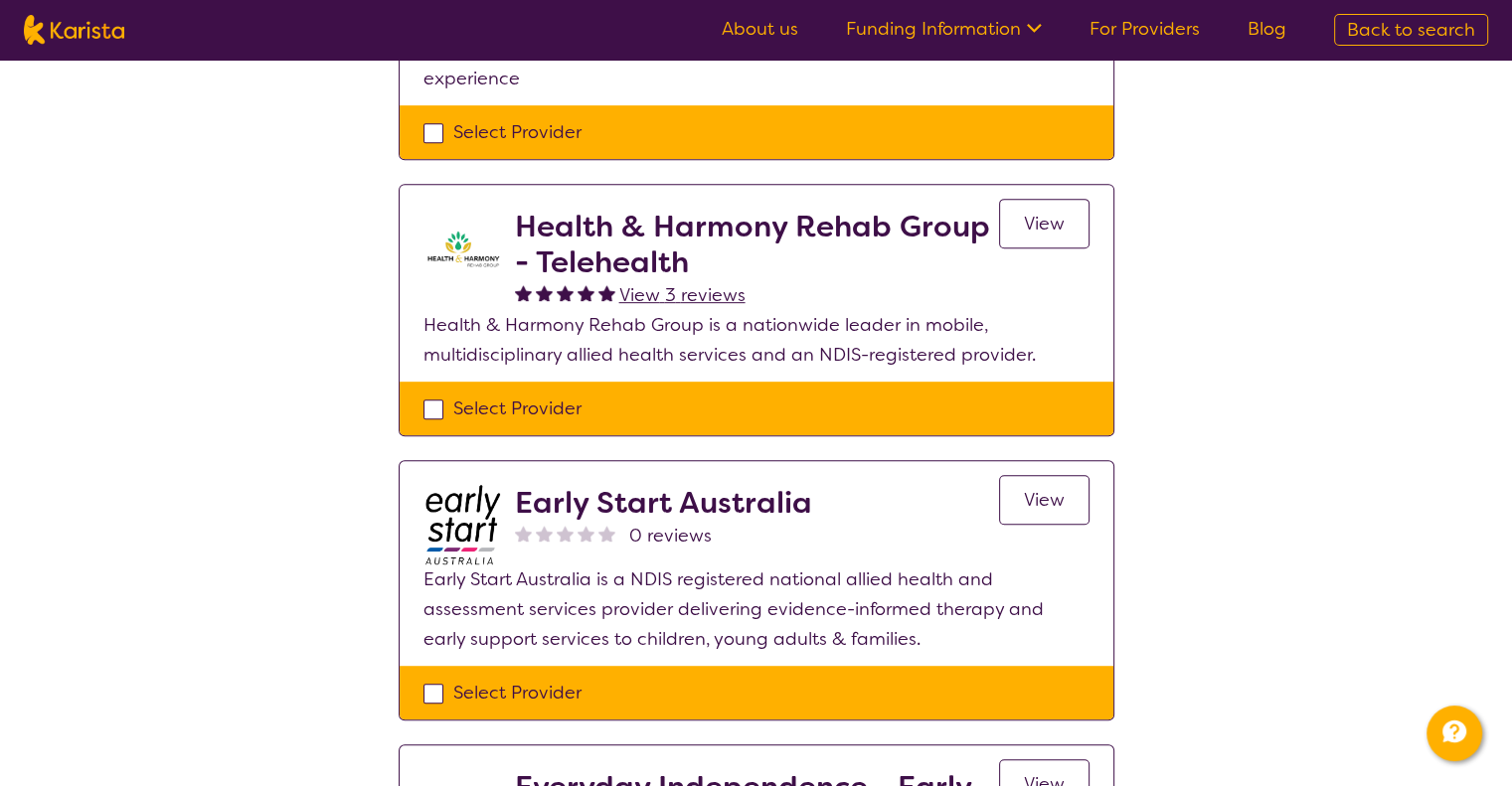 scroll, scrollTop: 795, scrollLeft: 0, axis: vertical 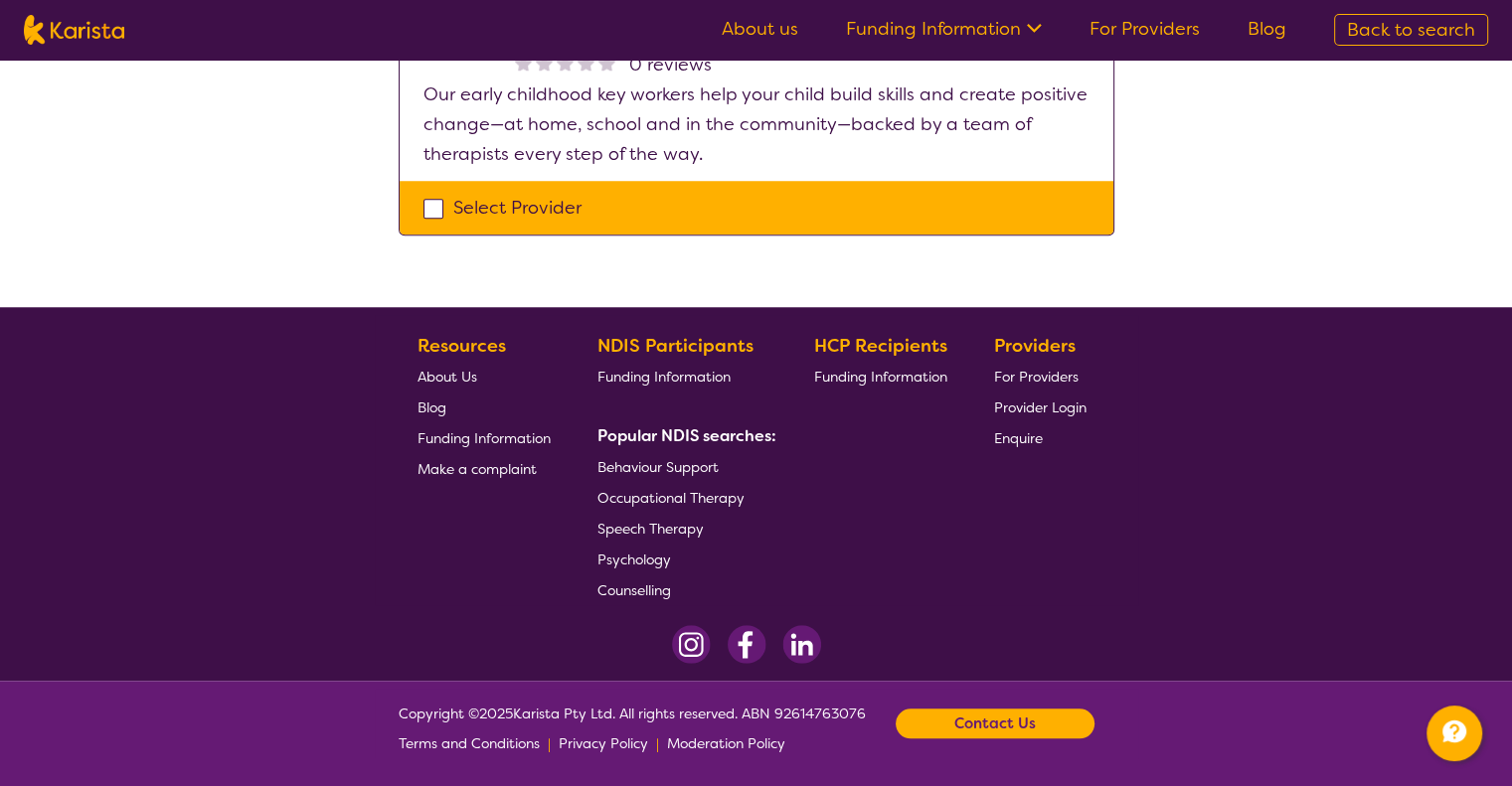 select on "Key Worker" 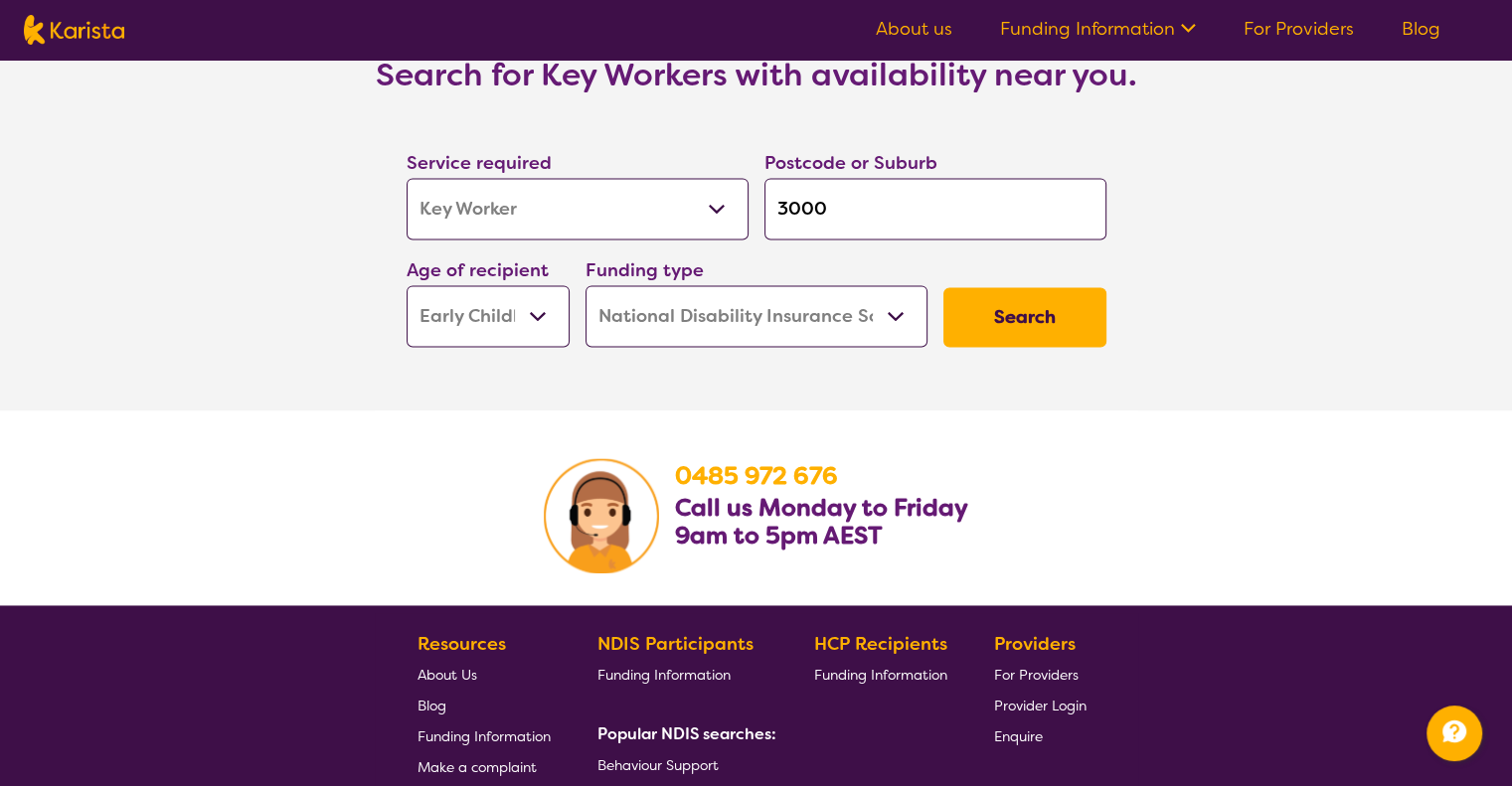 click on "Allied Health Assistant Assessment (ADHD or Autism) Behaviour support Counselling Dietitian Domestic and home help Employment Support Exercise physiology Home Care Package Provider Key Worker NDIS Plan management NDIS Support Coordination Nursing services Occupational therapy Personal care Physiotherapy Podiatry Psychology Psychosocial Recovery Coach Respite Speech therapy Support worker Supported accommodation" at bounding box center [578, 209] 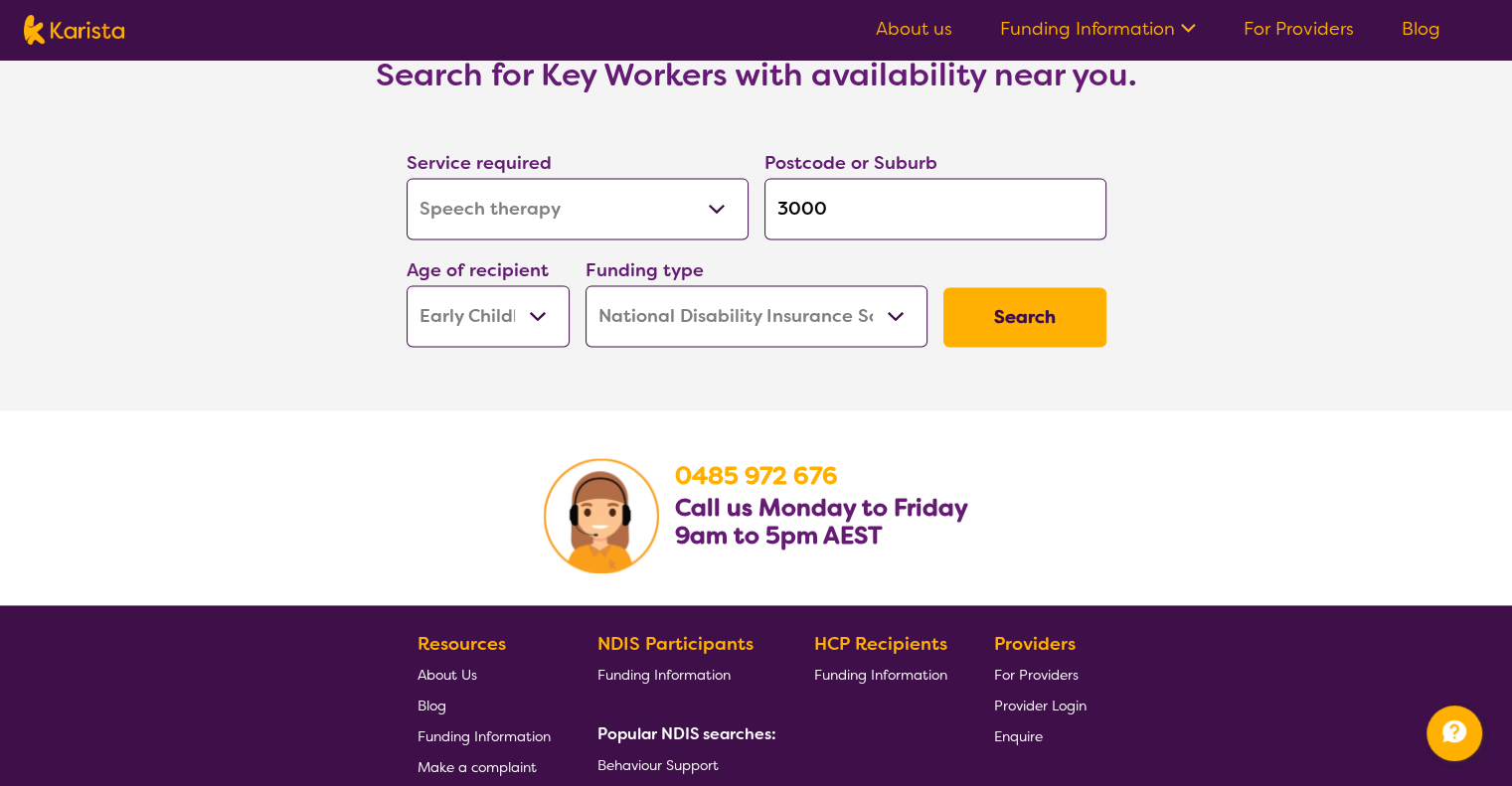 click on "Allied Health Assistant Assessment (ADHD or Autism) Behaviour support Counselling Dietitian Domestic and home help Employment Support Exercise physiology Home Care Package Provider Key Worker NDIS Plan management NDIS Support Coordination Nursing services Occupational therapy Personal care Physiotherapy Podiatry Psychology Psychosocial Recovery Coach Respite Speech therapy Support worker Supported accommodation" at bounding box center [578, 209] 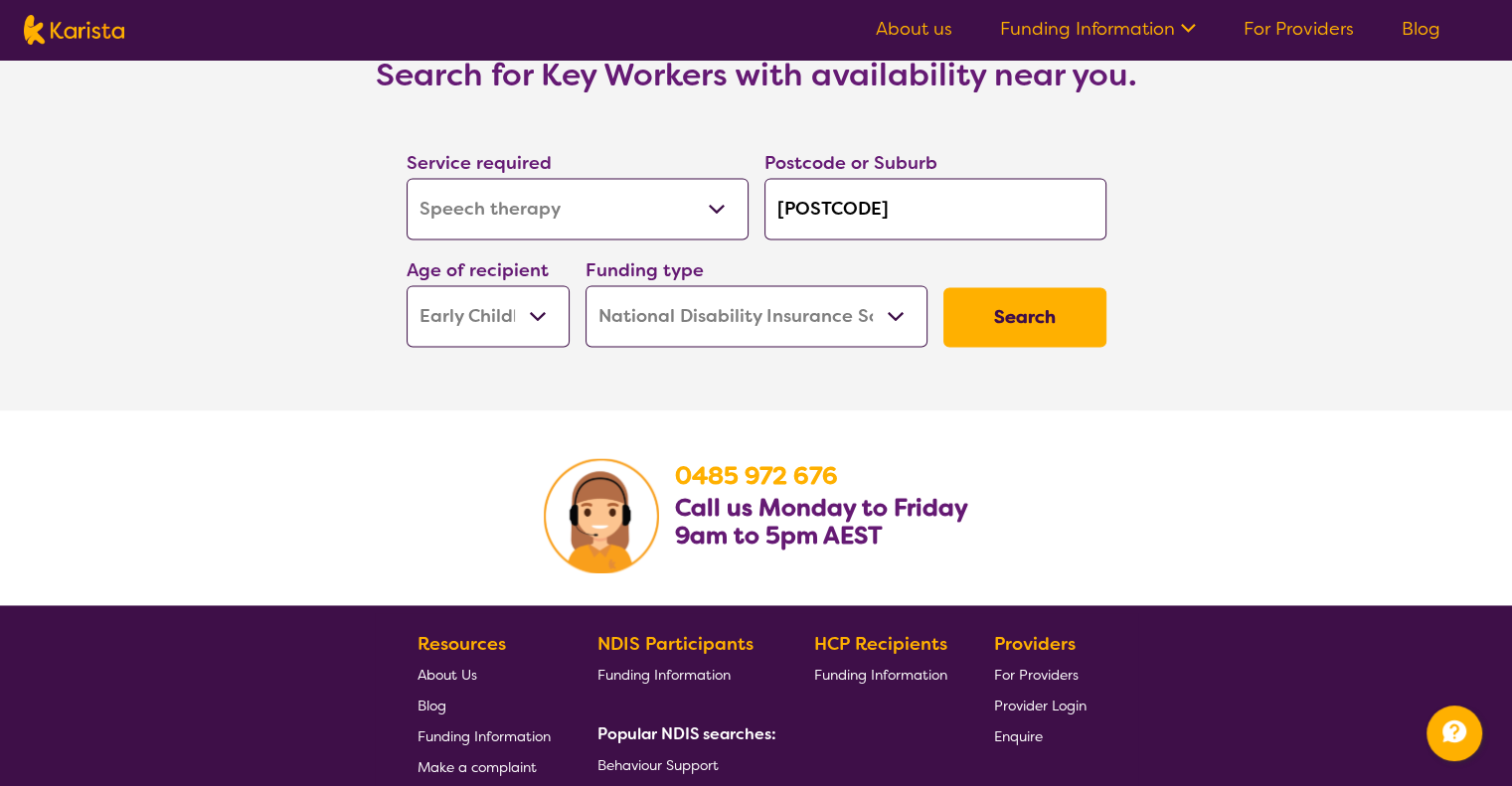 type on "[POSTCODE]" 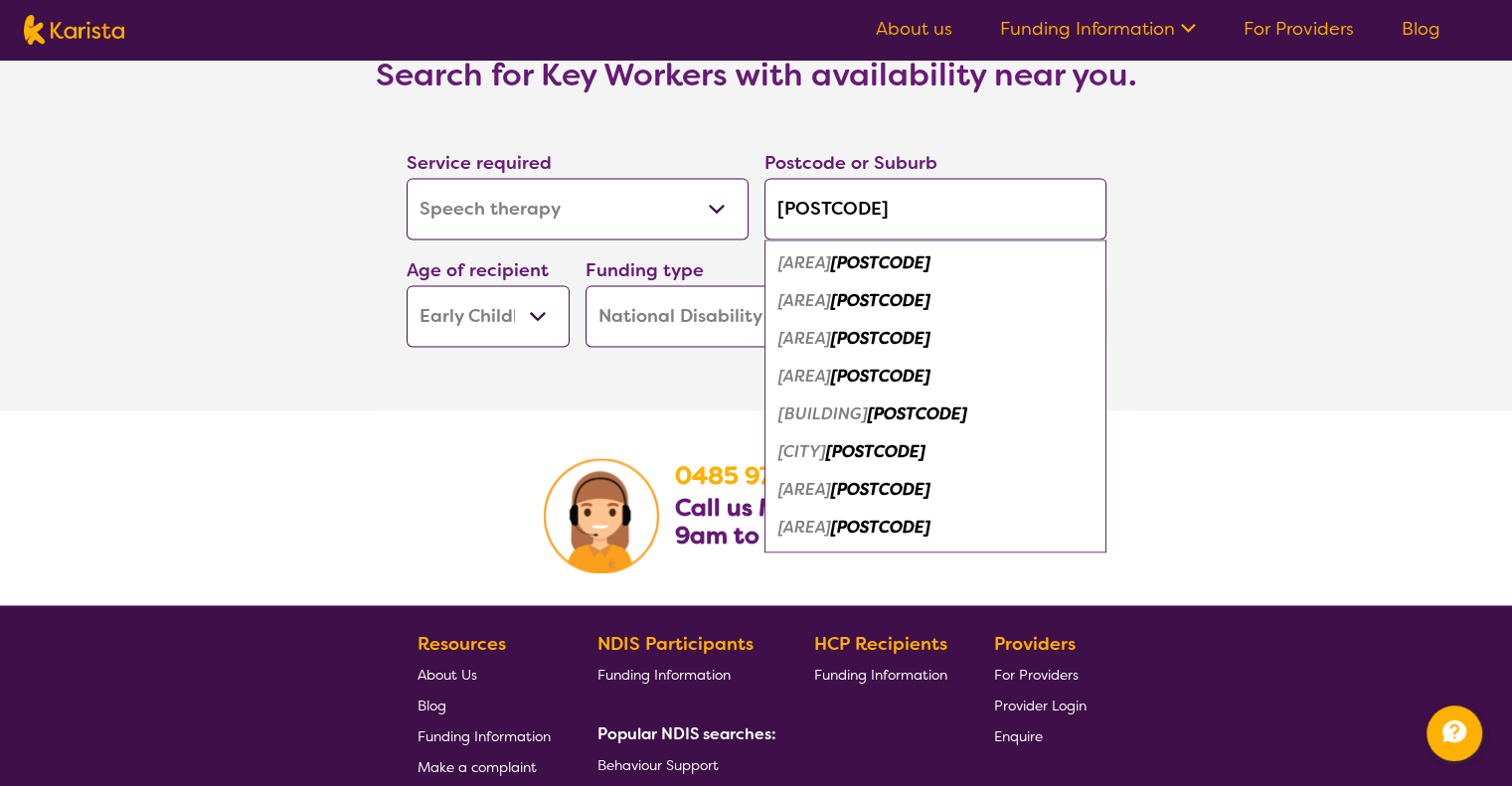 type on "[POSTCODE]" 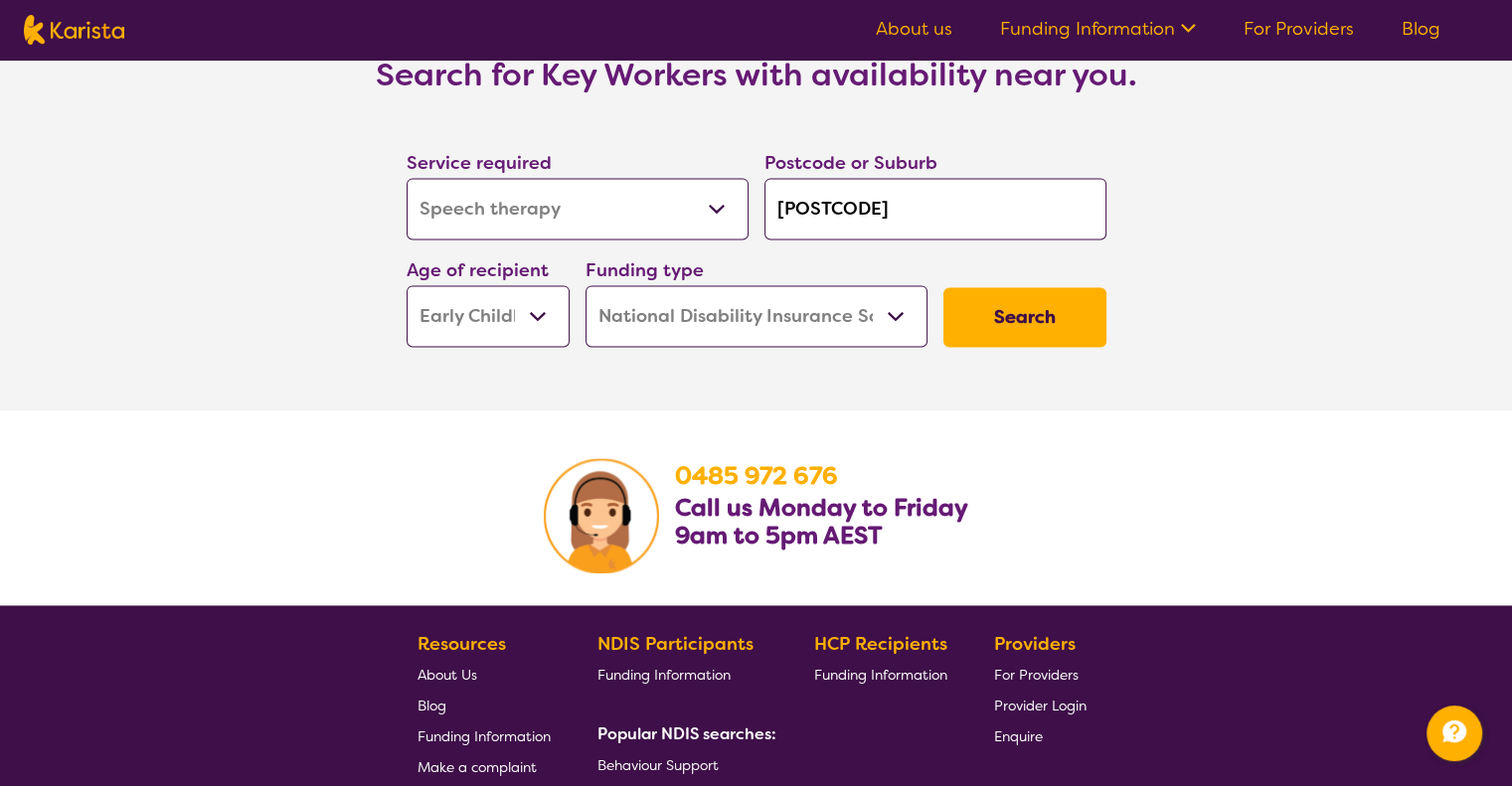 click on "Search" at bounding box center [1025, 317] 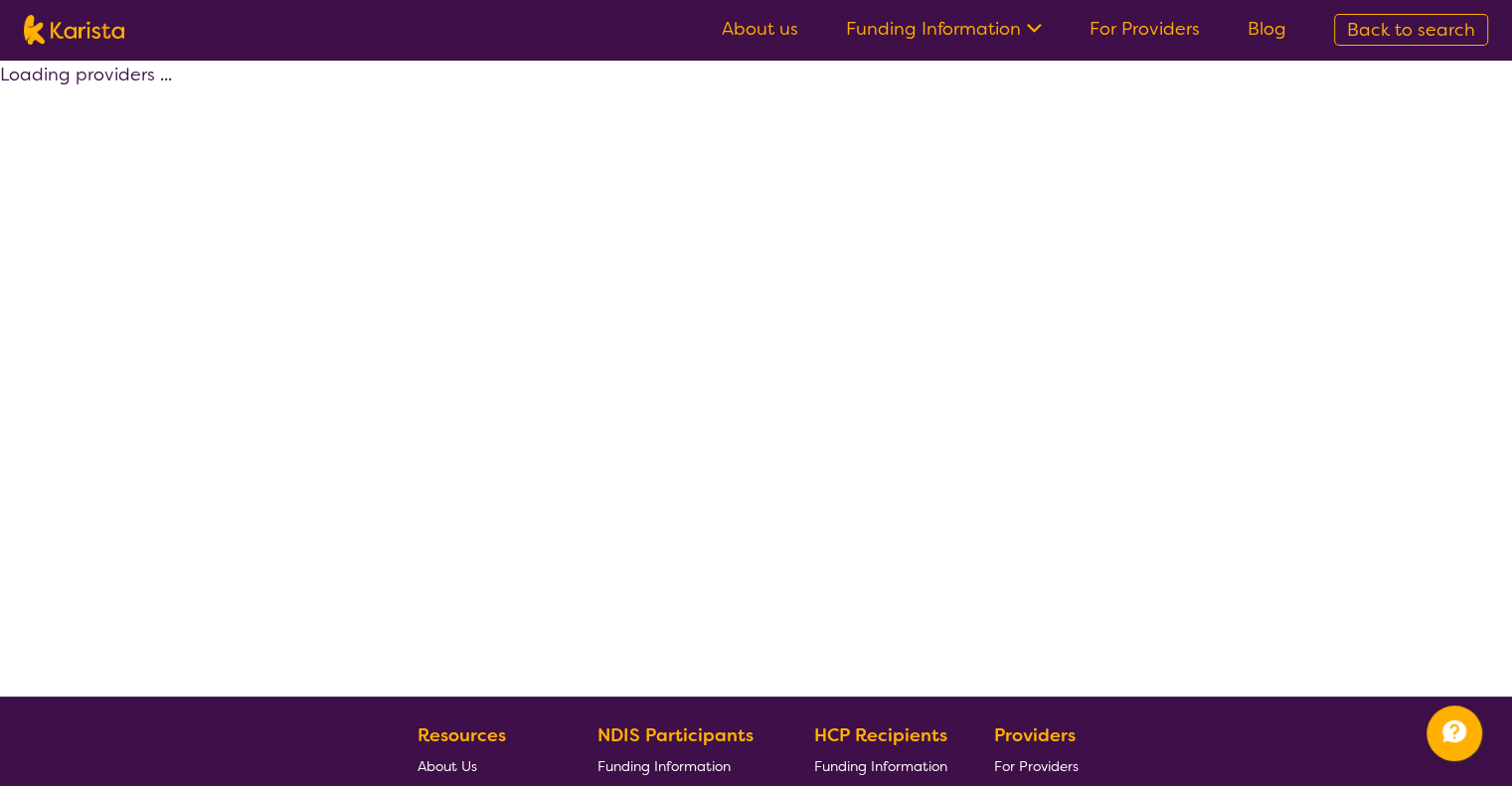 select on "by_score" 